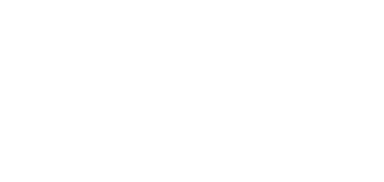 scroll, scrollTop: 0, scrollLeft: 0, axis: both 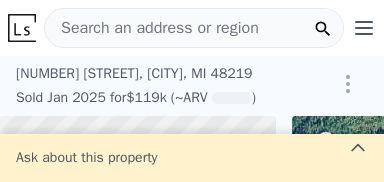 click on "Search an address or region" at bounding box center [152, 28] 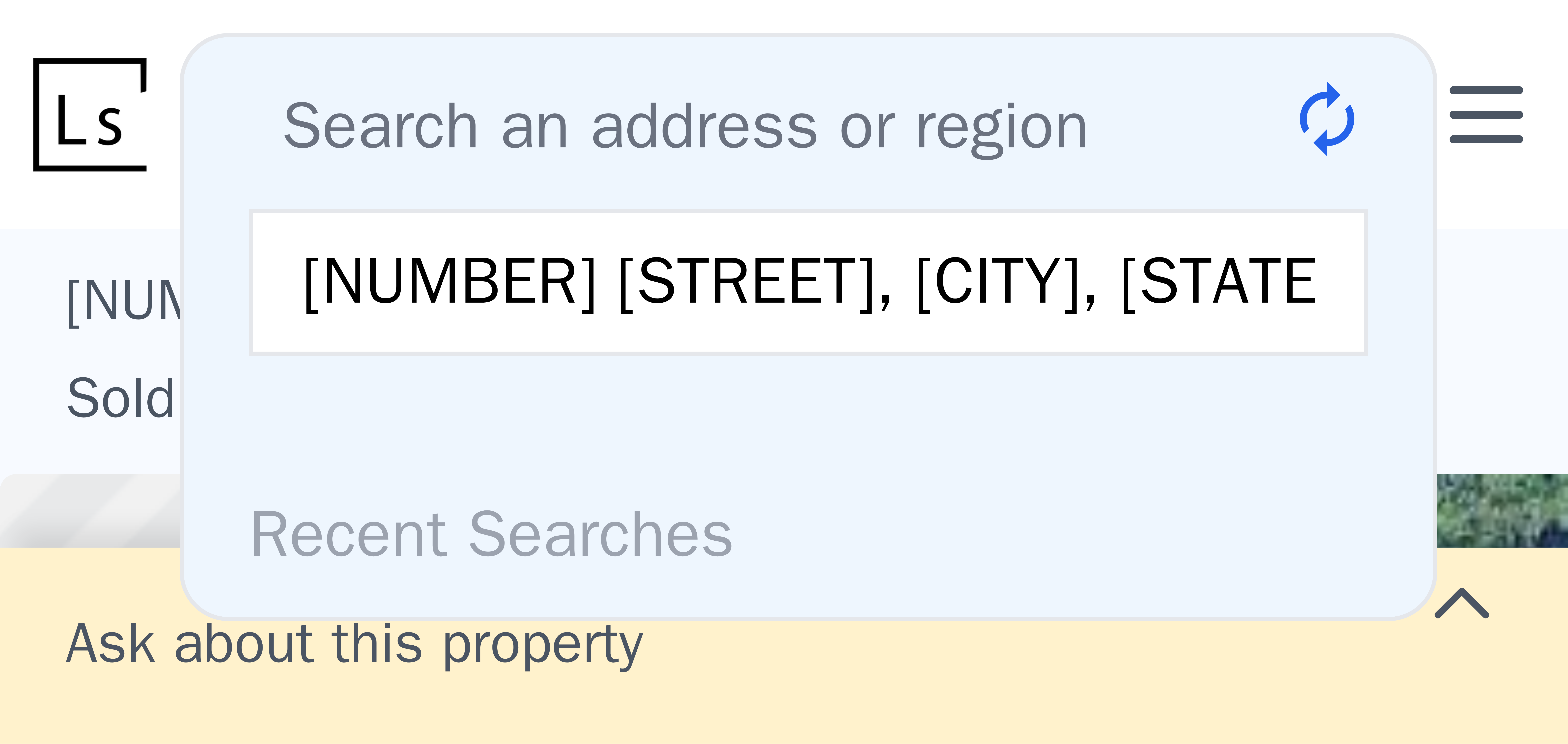 scroll, scrollTop: 0, scrollLeft: 7, axis: horizontal 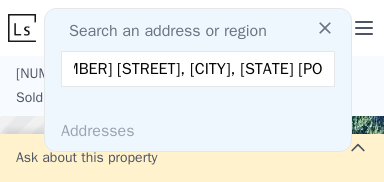 type on "[NUMBER] [STREET], [CITY], [STATE] [POSTAL_CODE]" 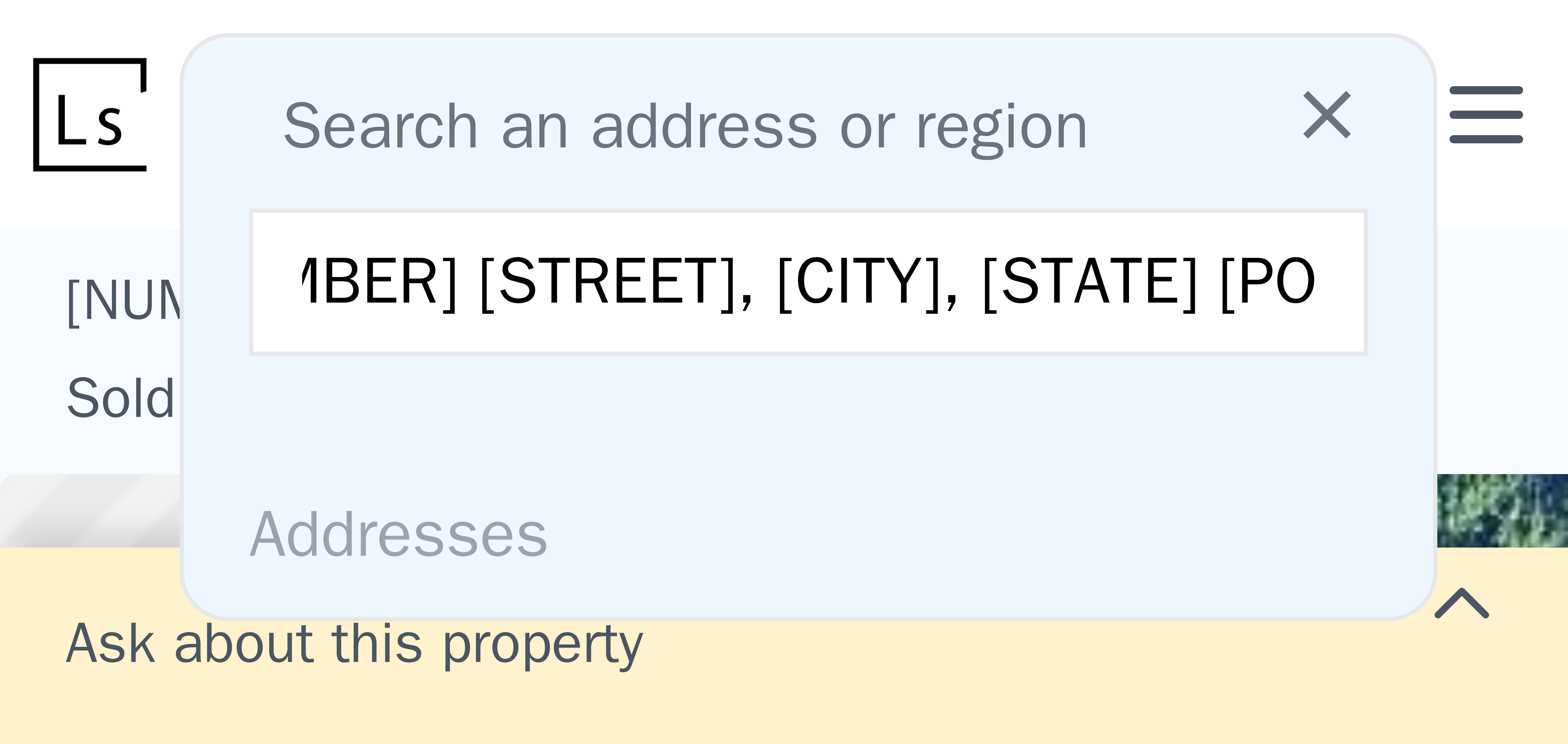 scroll, scrollTop: 0, scrollLeft: 0, axis: both 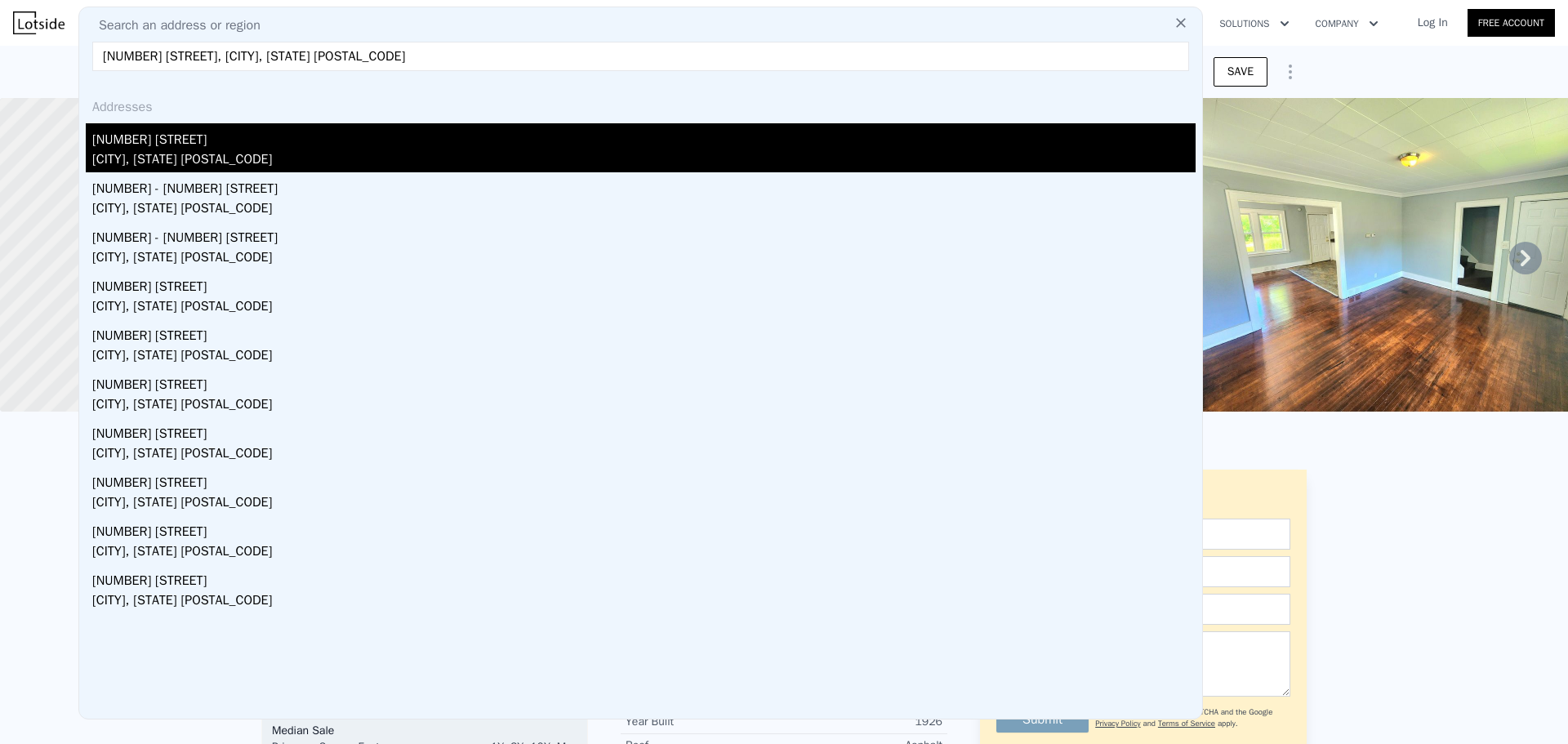 click on "[CITY], [STATE] [POSTAL_CODE]" at bounding box center (644, 161) 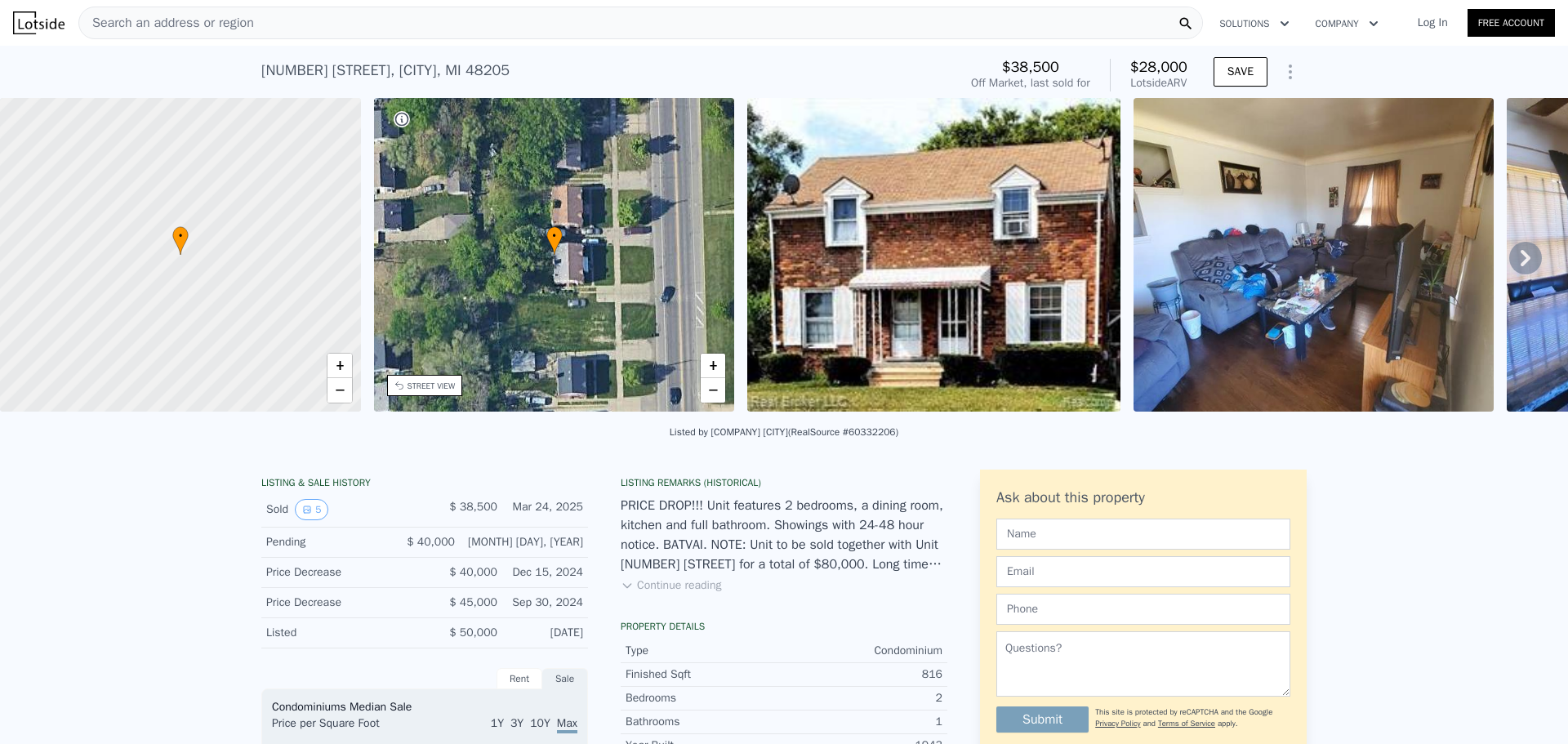 click on "Continue reading" at bounding box center [670, 586] 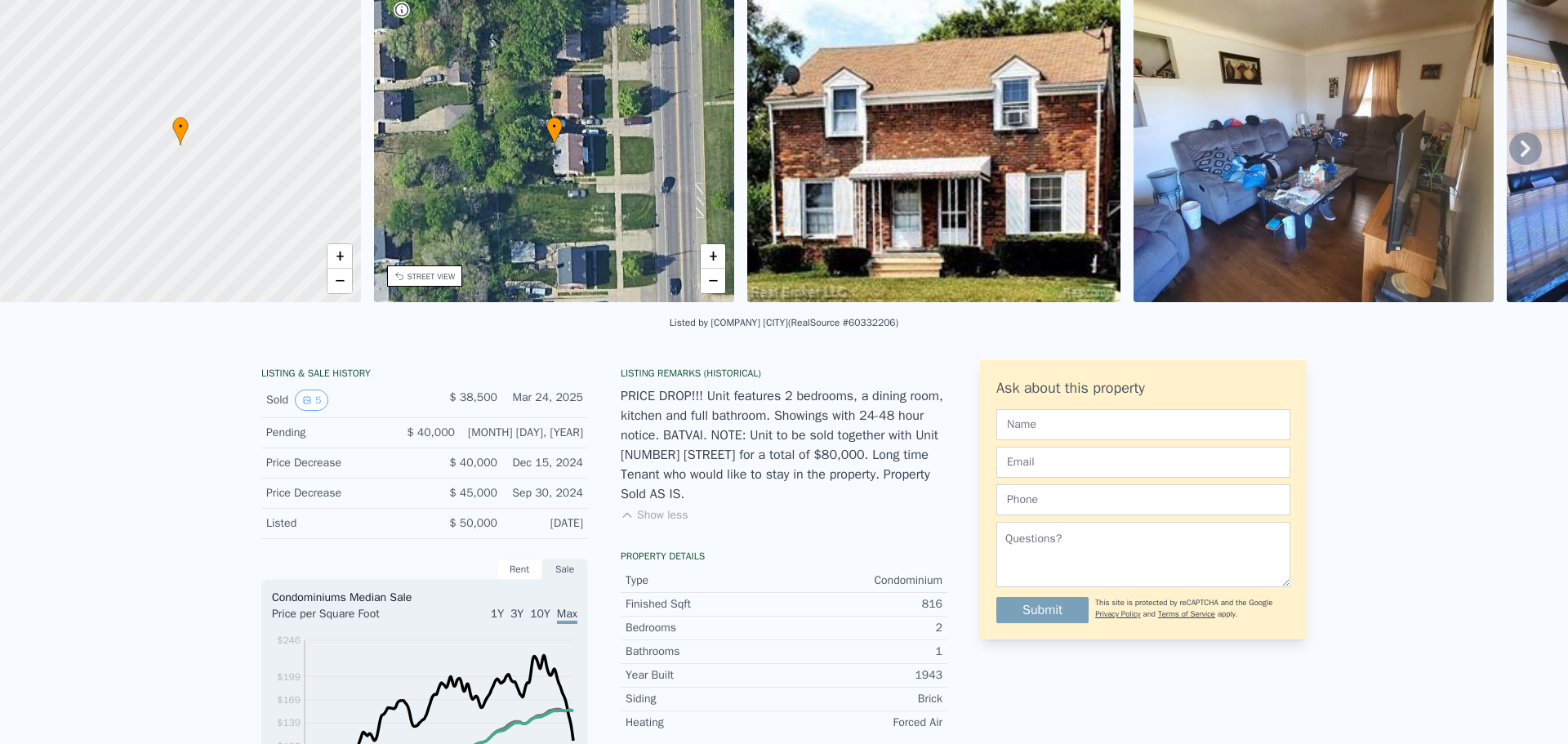 scroll, scrollTop: 0, scrollLeft: 0, axis: both 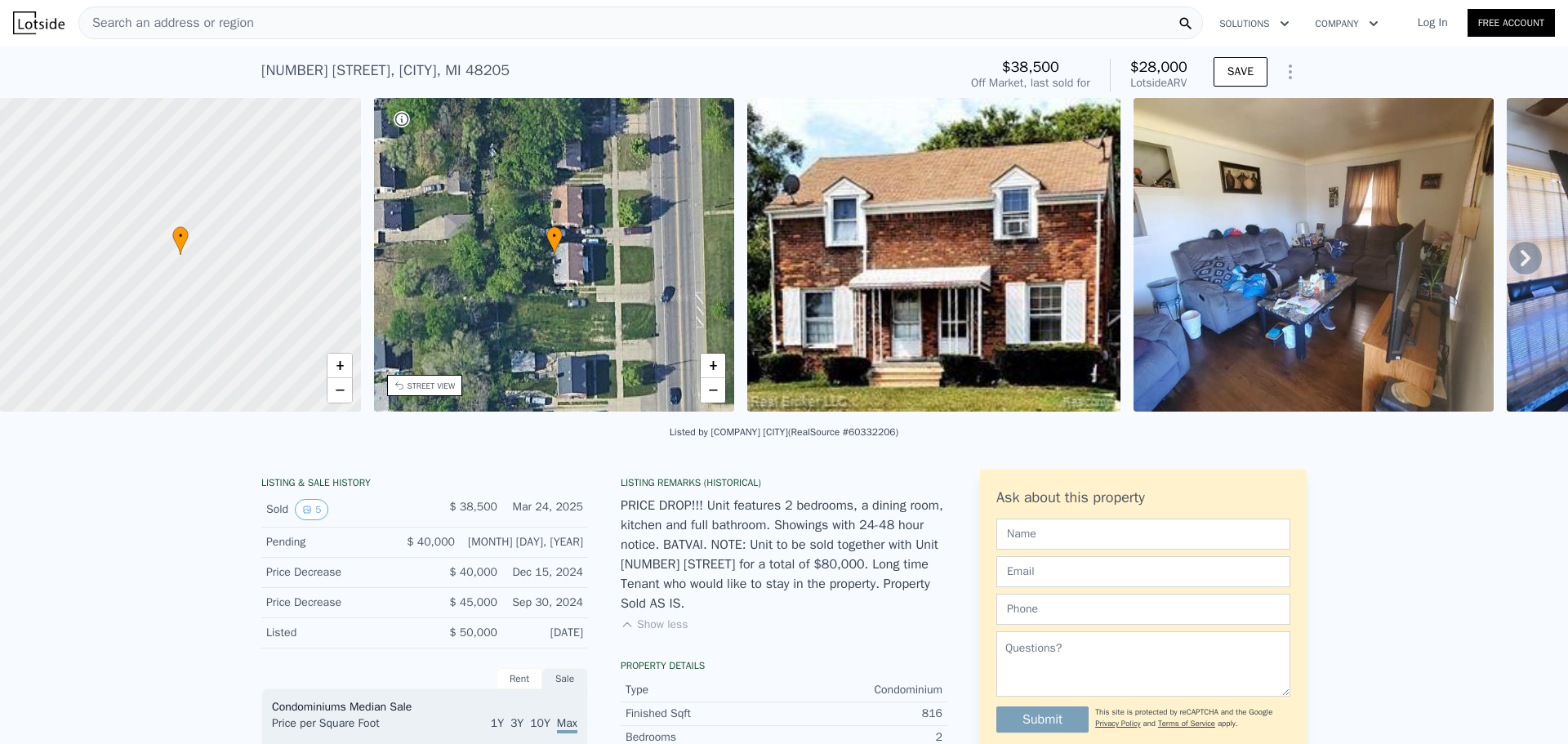 click at bounding box center (933, 255) 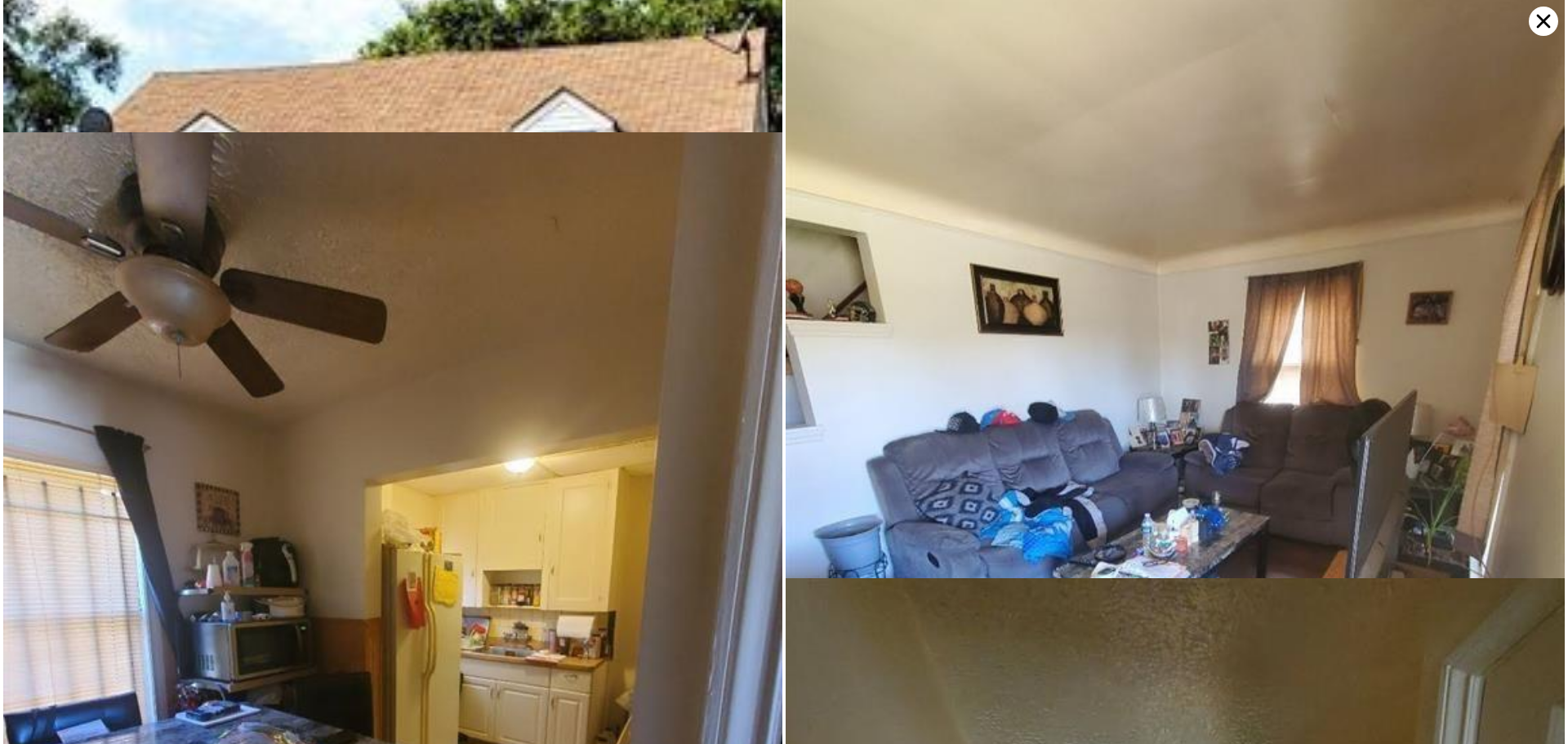 scroll, scrollTop: 0, scrollLeft: 0, axis: both 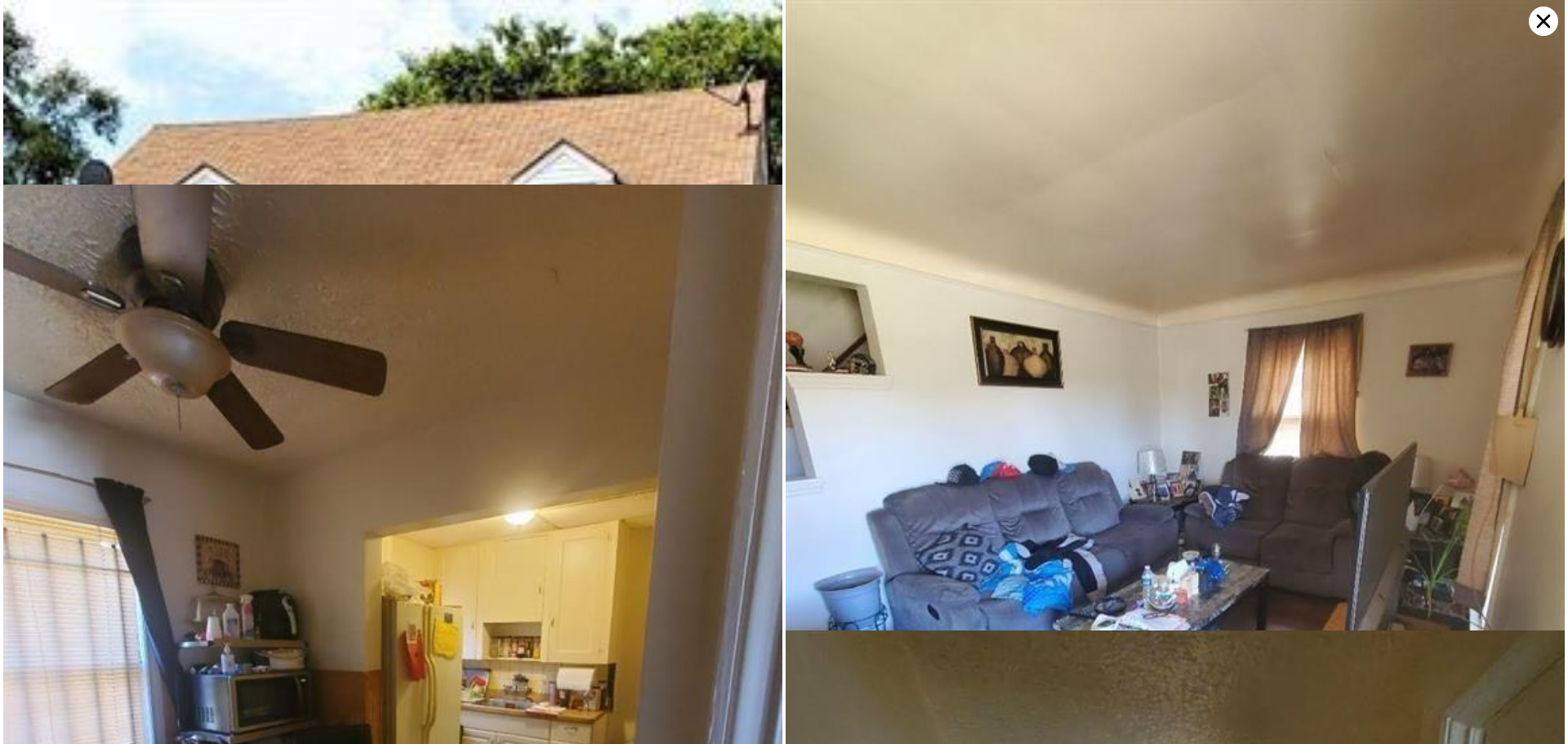 click 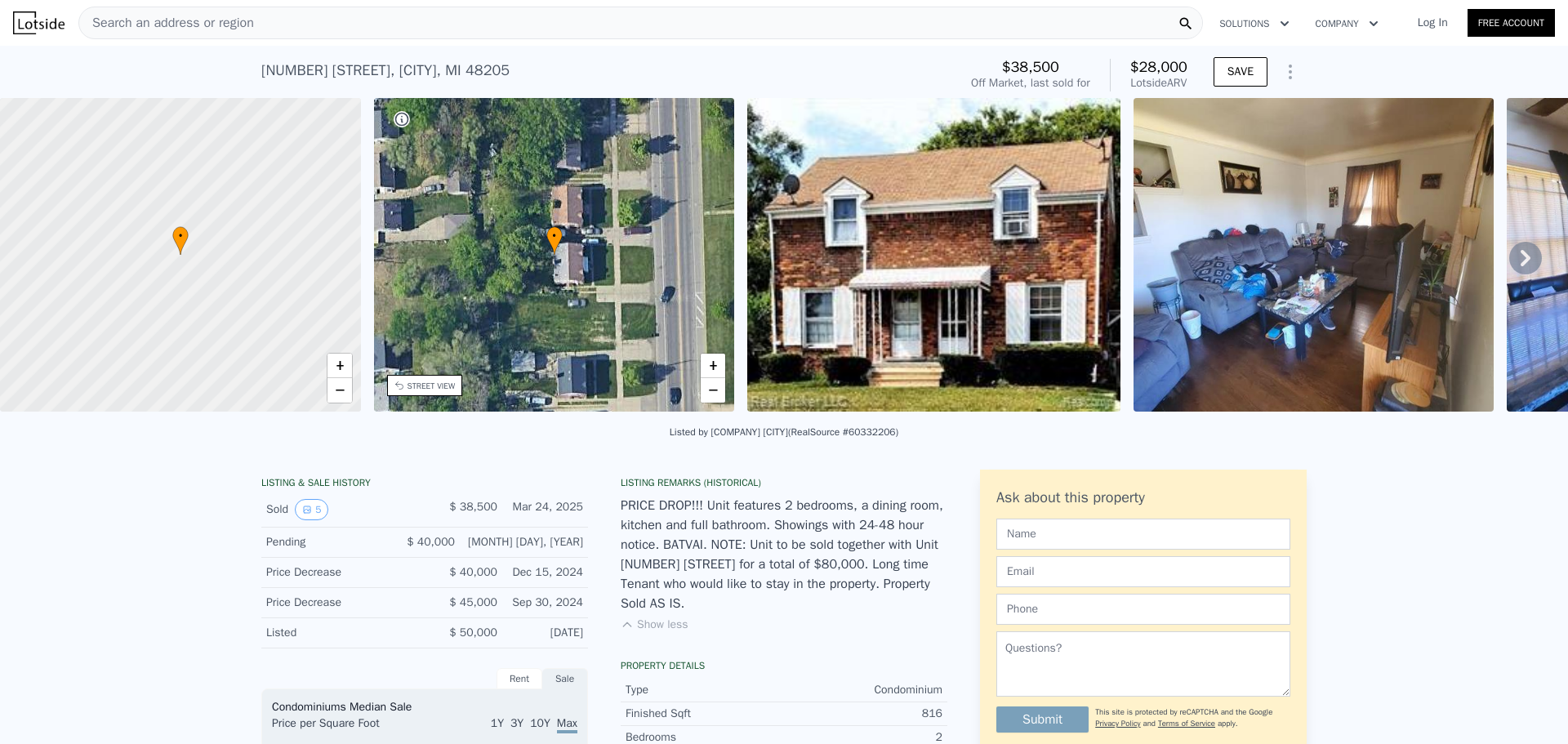click 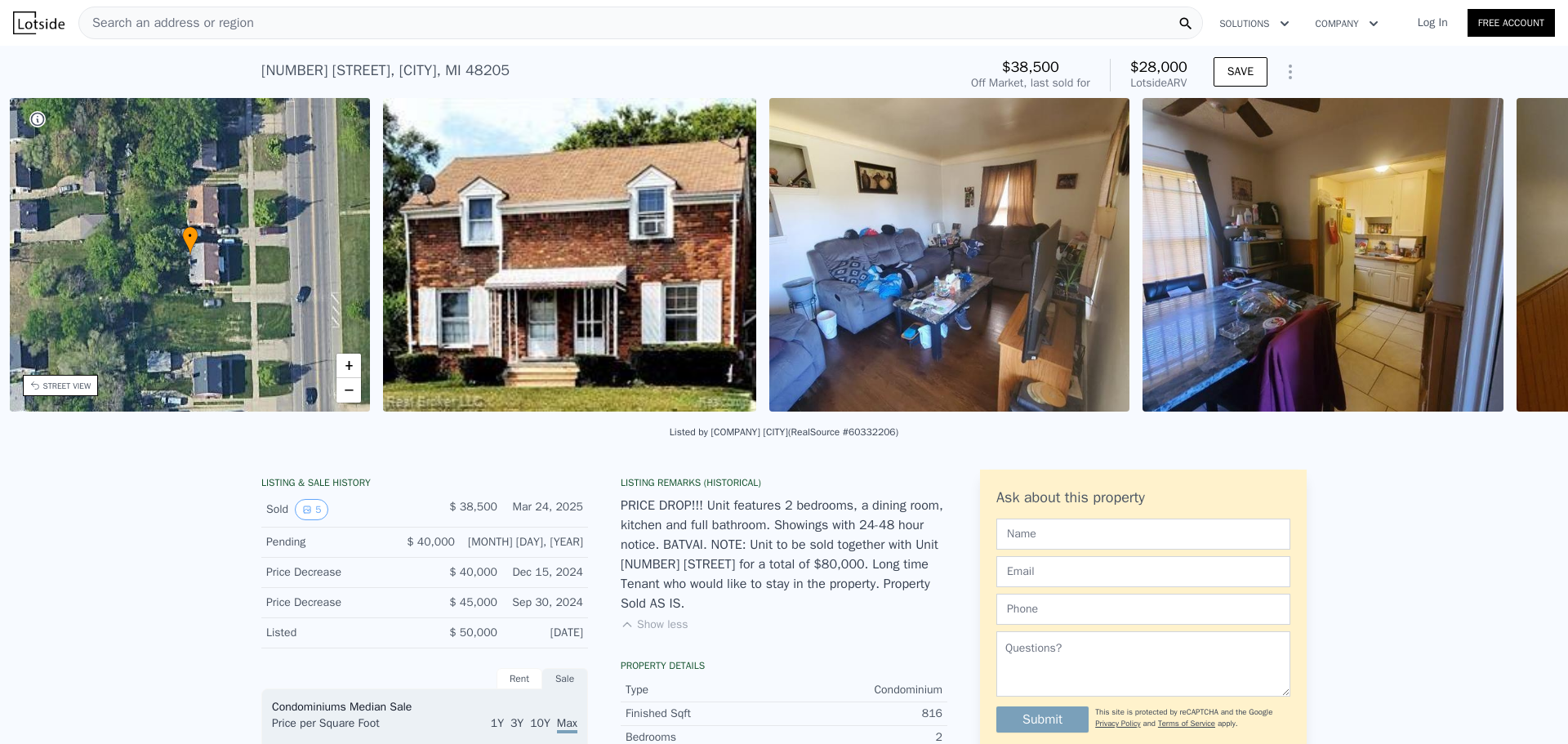 scroll, scrollTop: 0, scrollLeft: 381, axis: horizontal 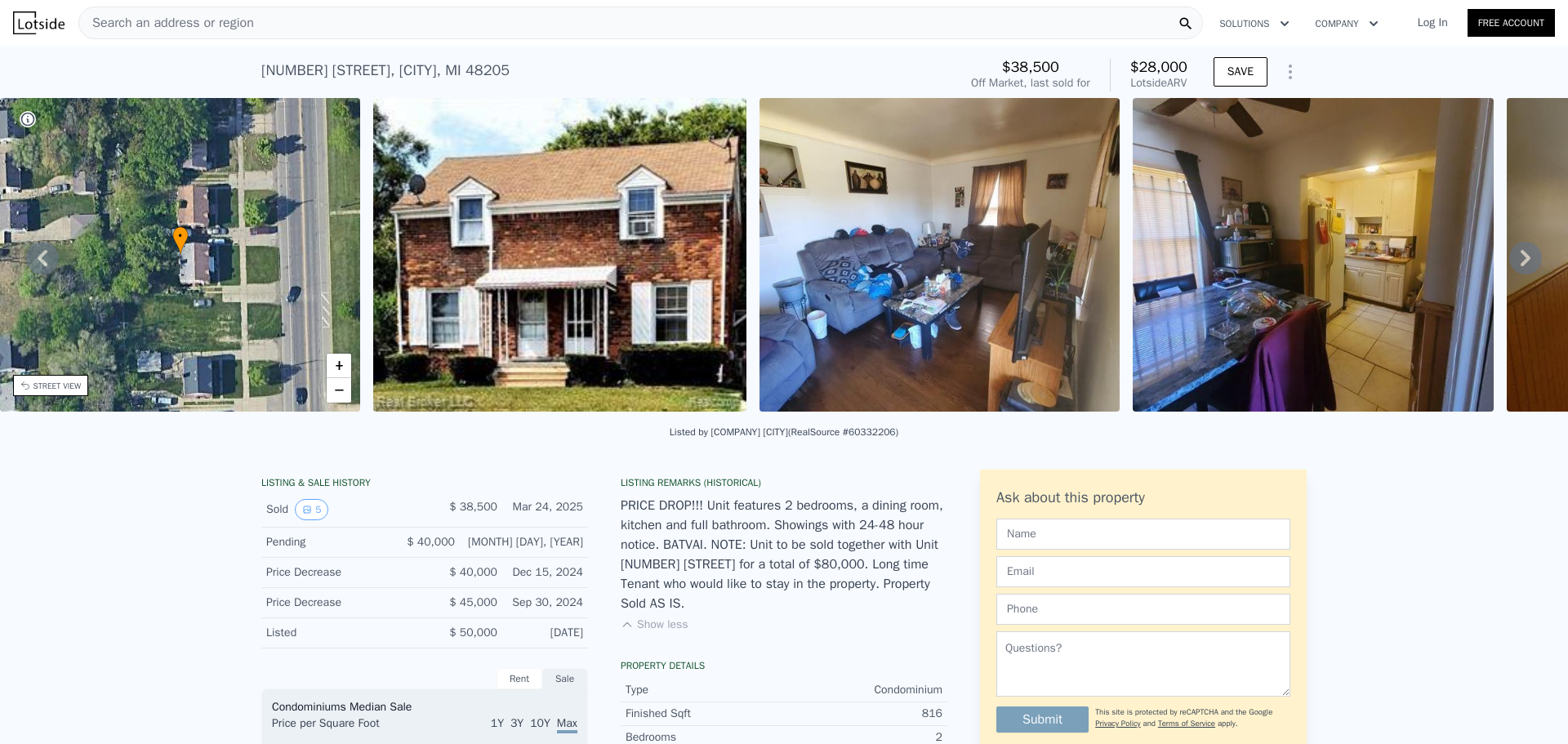click 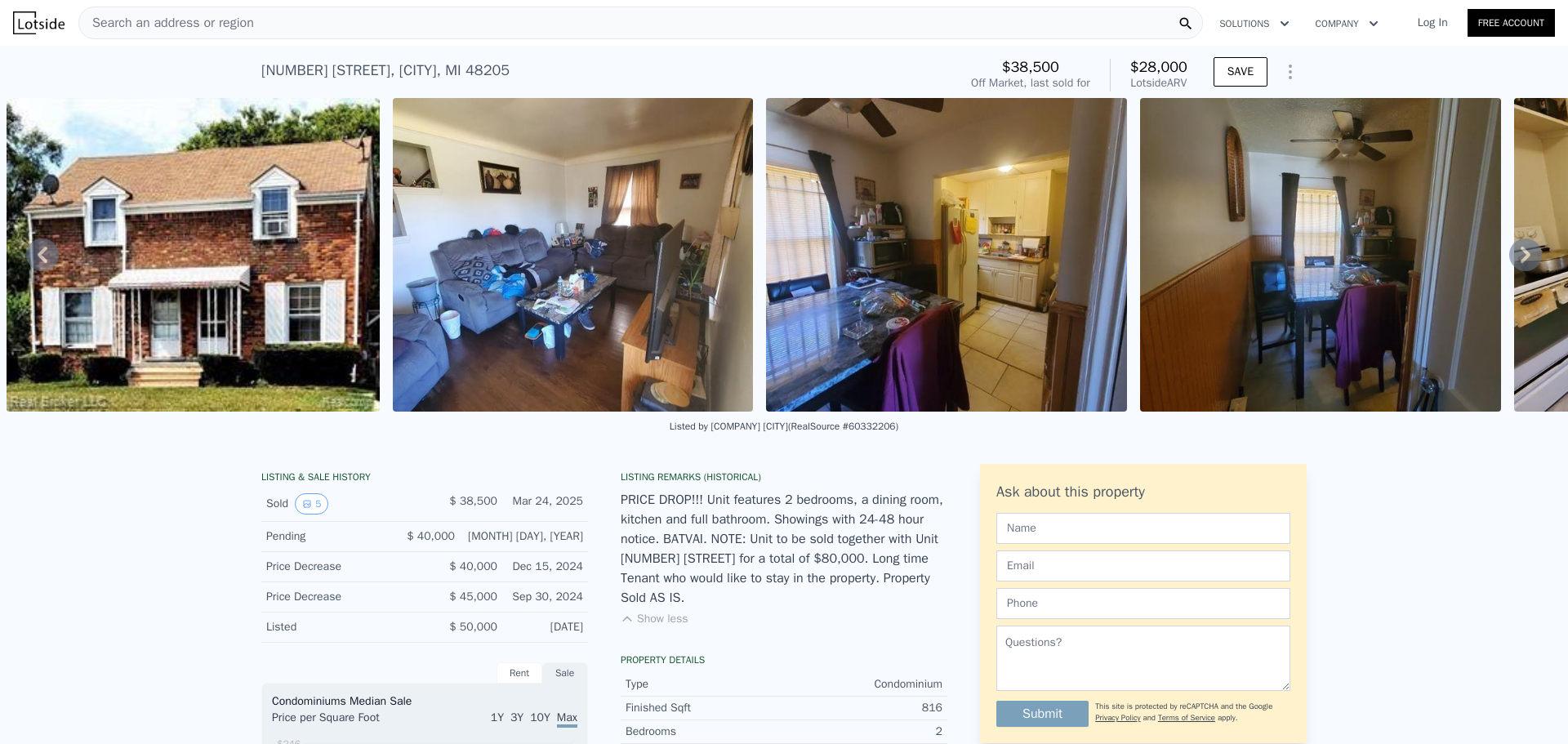 click 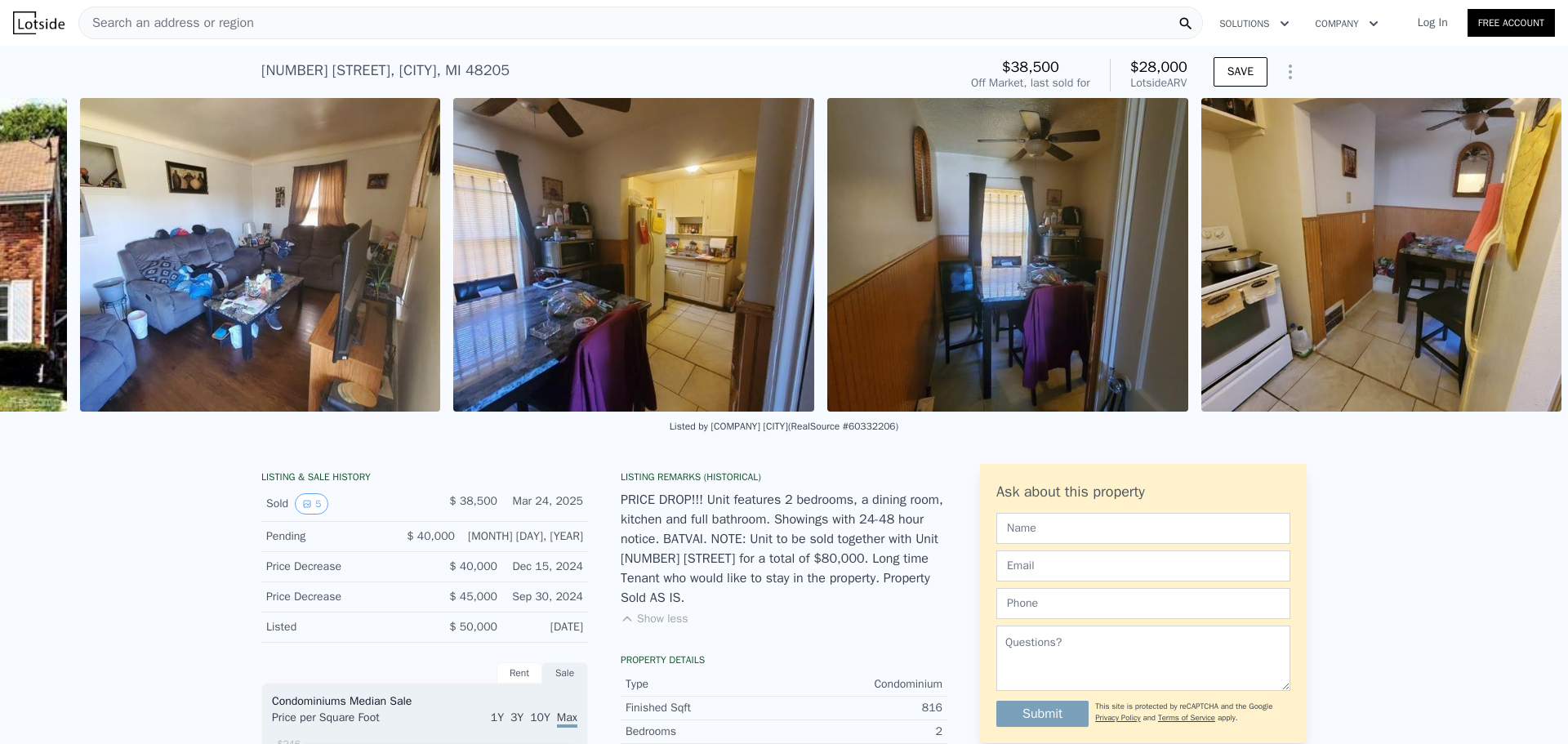scroll, scrollTop: 0, scrollLeft: 1072, axis: horizontal 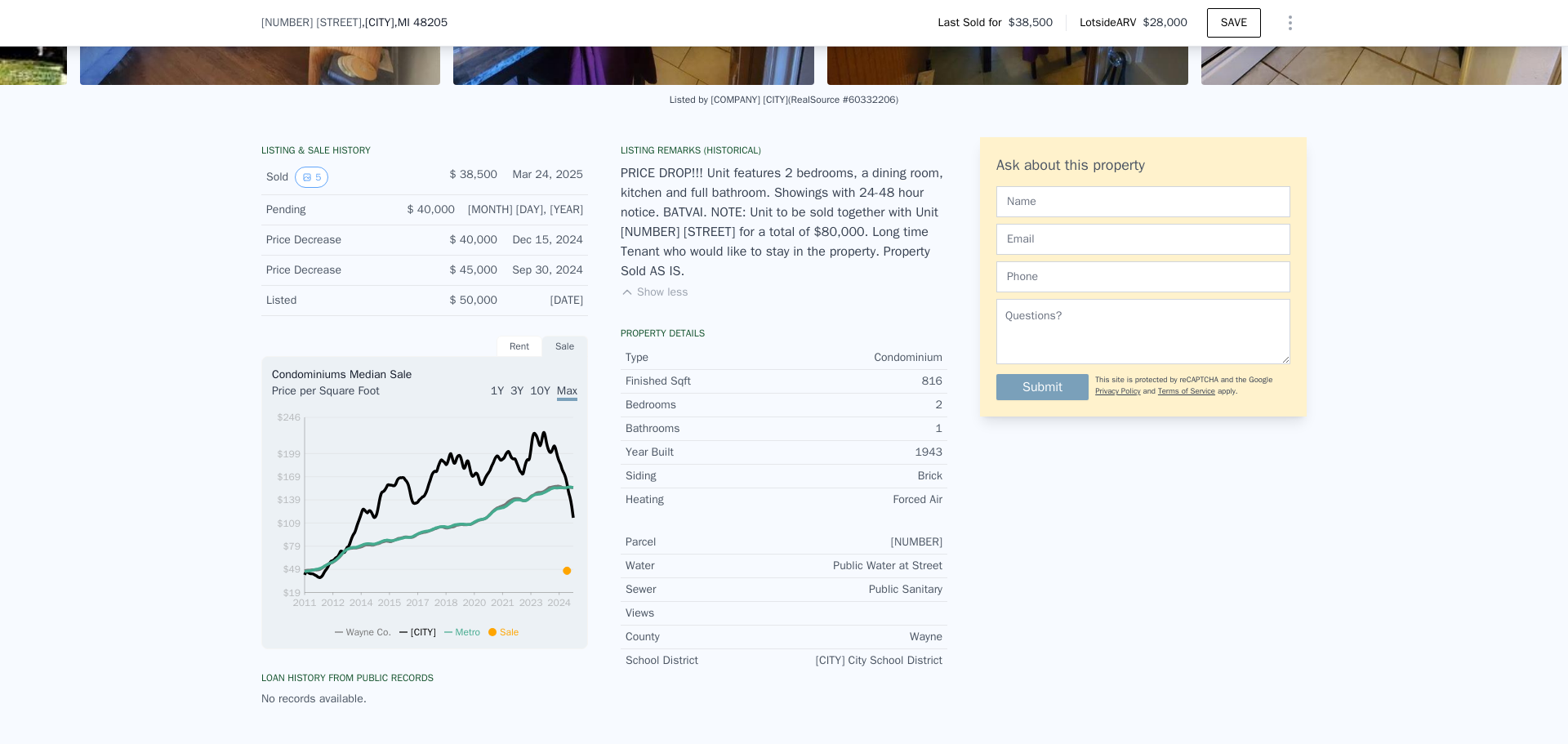 click on "Finished Sqft" at bounding box center [705, 381] 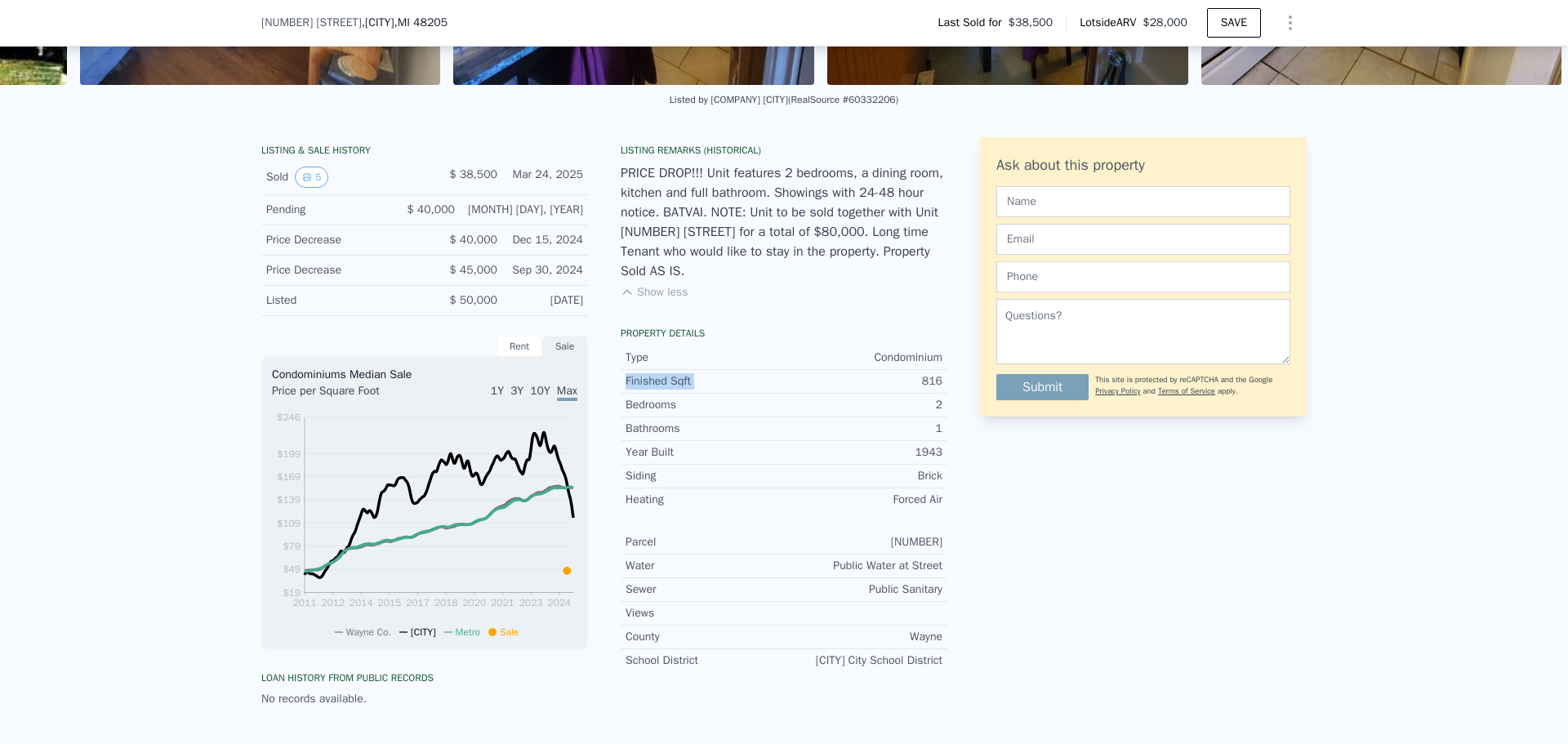 click on "Finished Sqft" at bounding box center [705, 381] 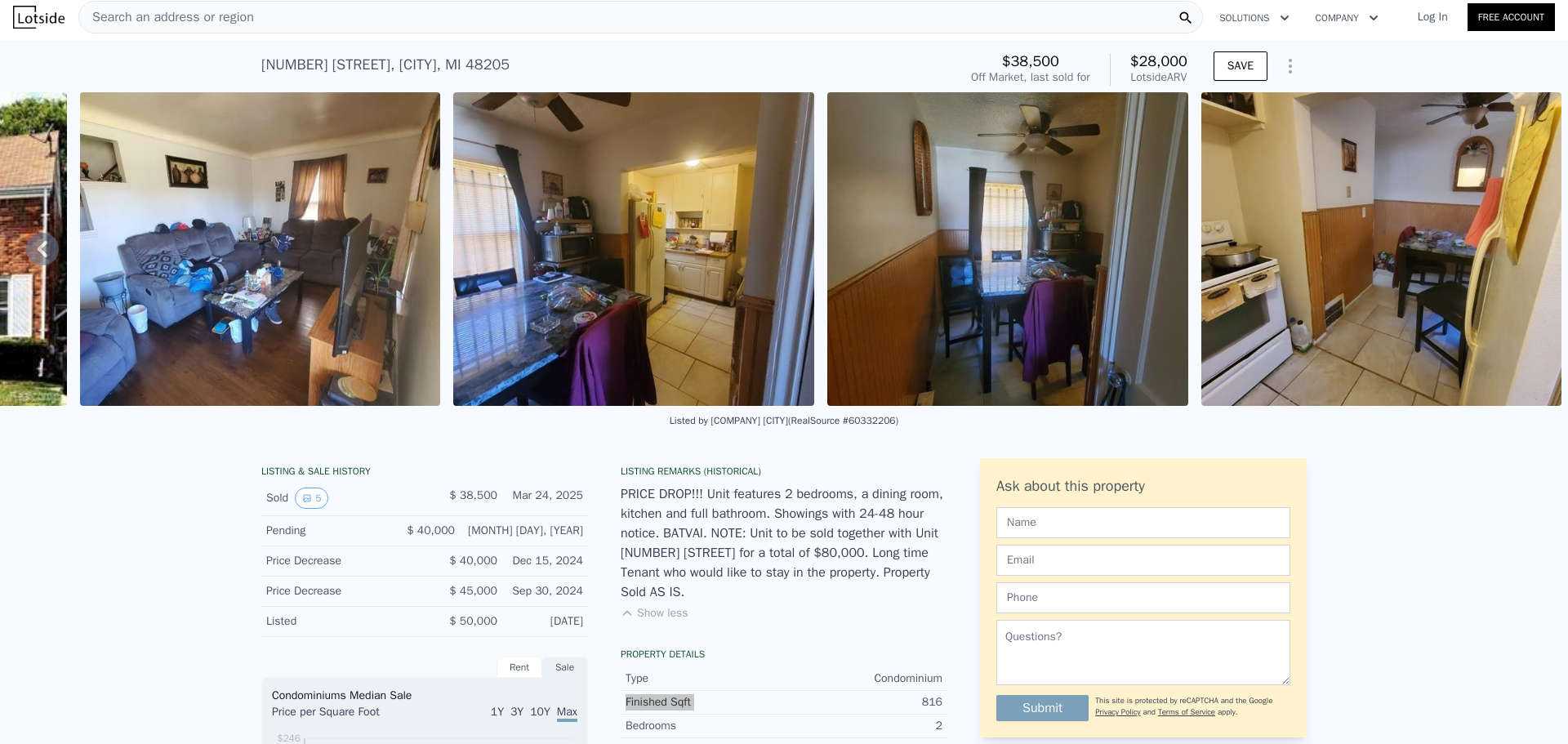 scroll, scrollTop: 0, scrollLeft: 0, axis: both 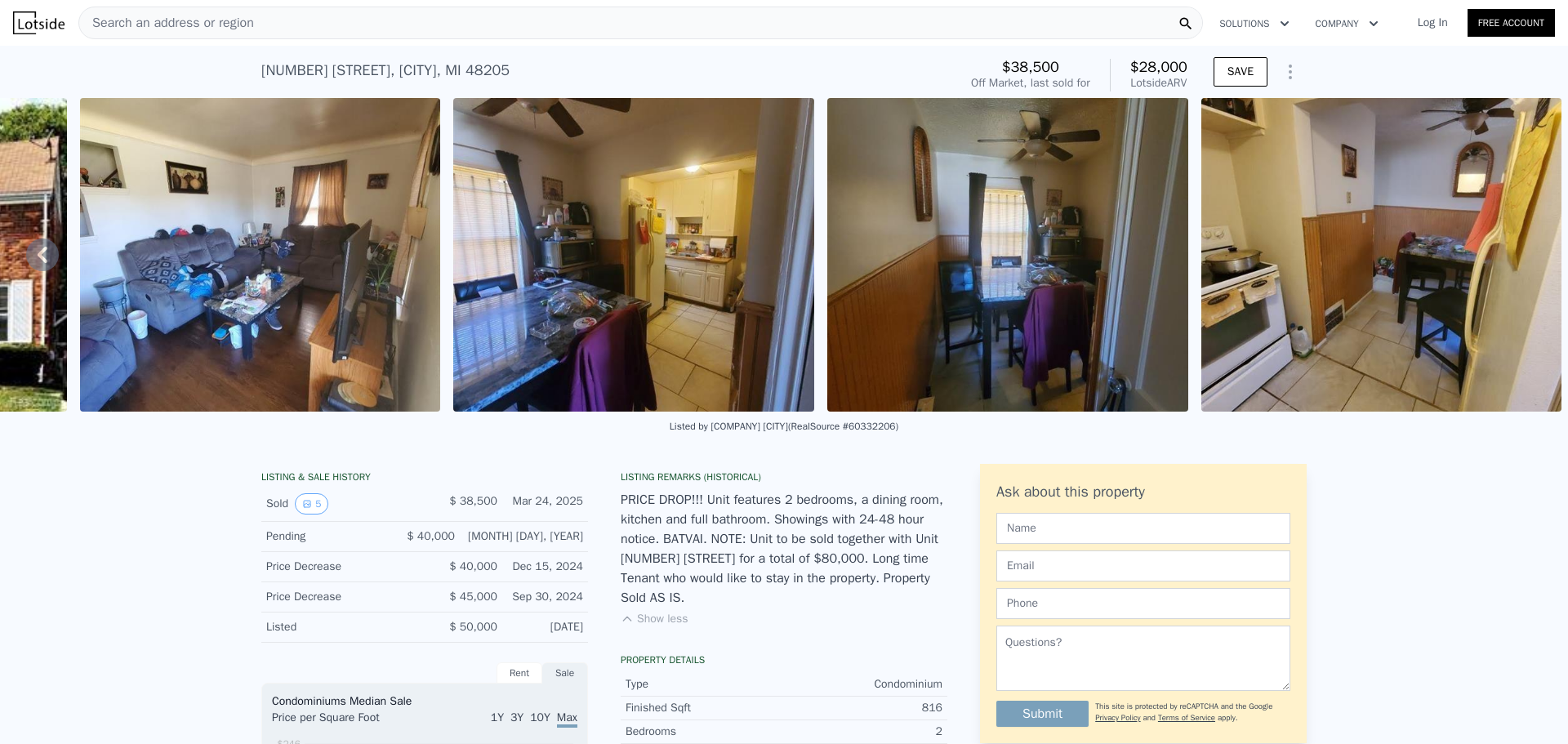 click on "Search an address or region" at bounding box center [640, 23] 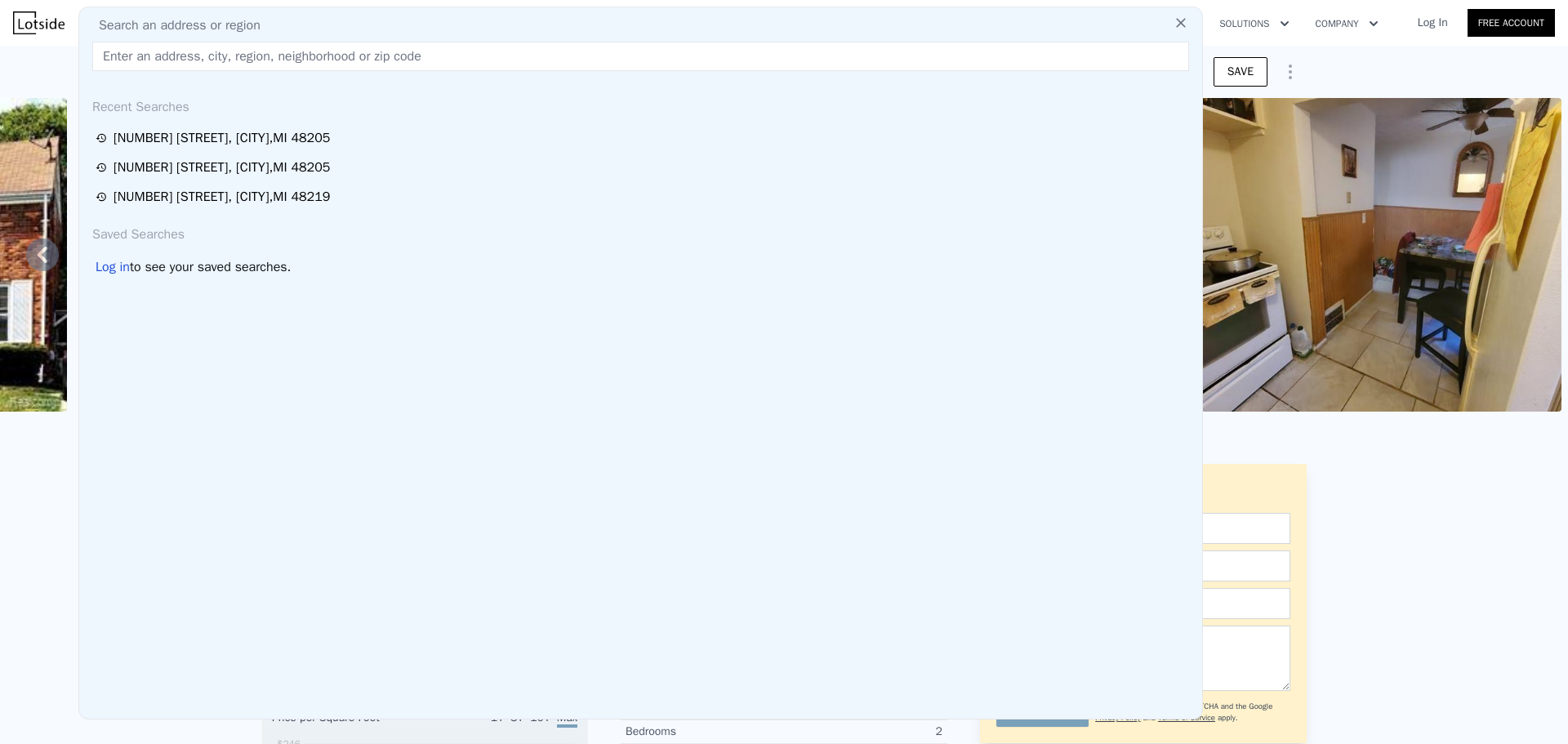 drag, startPoint x: 457, startPoint y: 24, endPoint x: 406, endPoint y: 55, distance: 59.682493 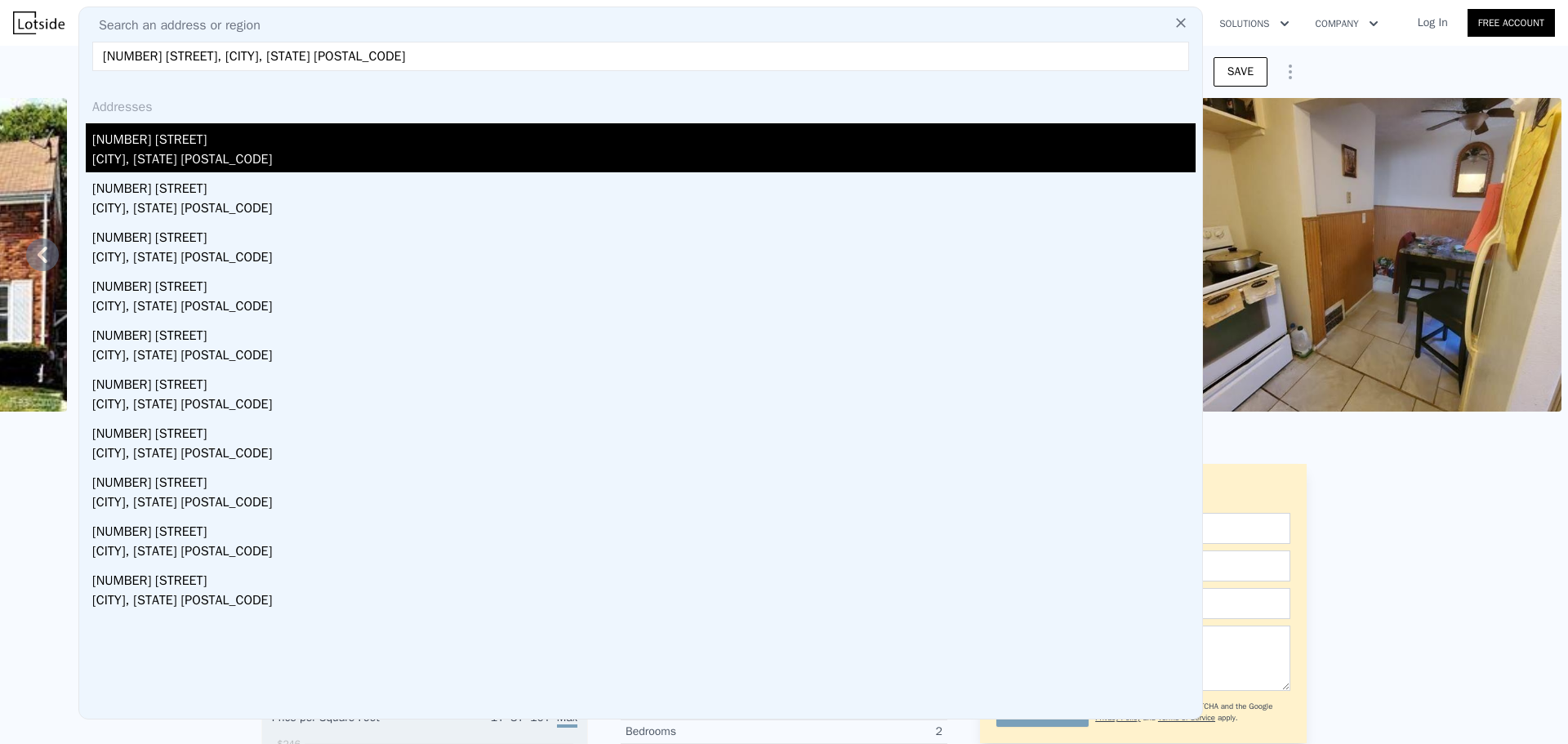 type on "[NUMBER] [STREET], [CITY], [STATE] [POSTAL_CODE]" 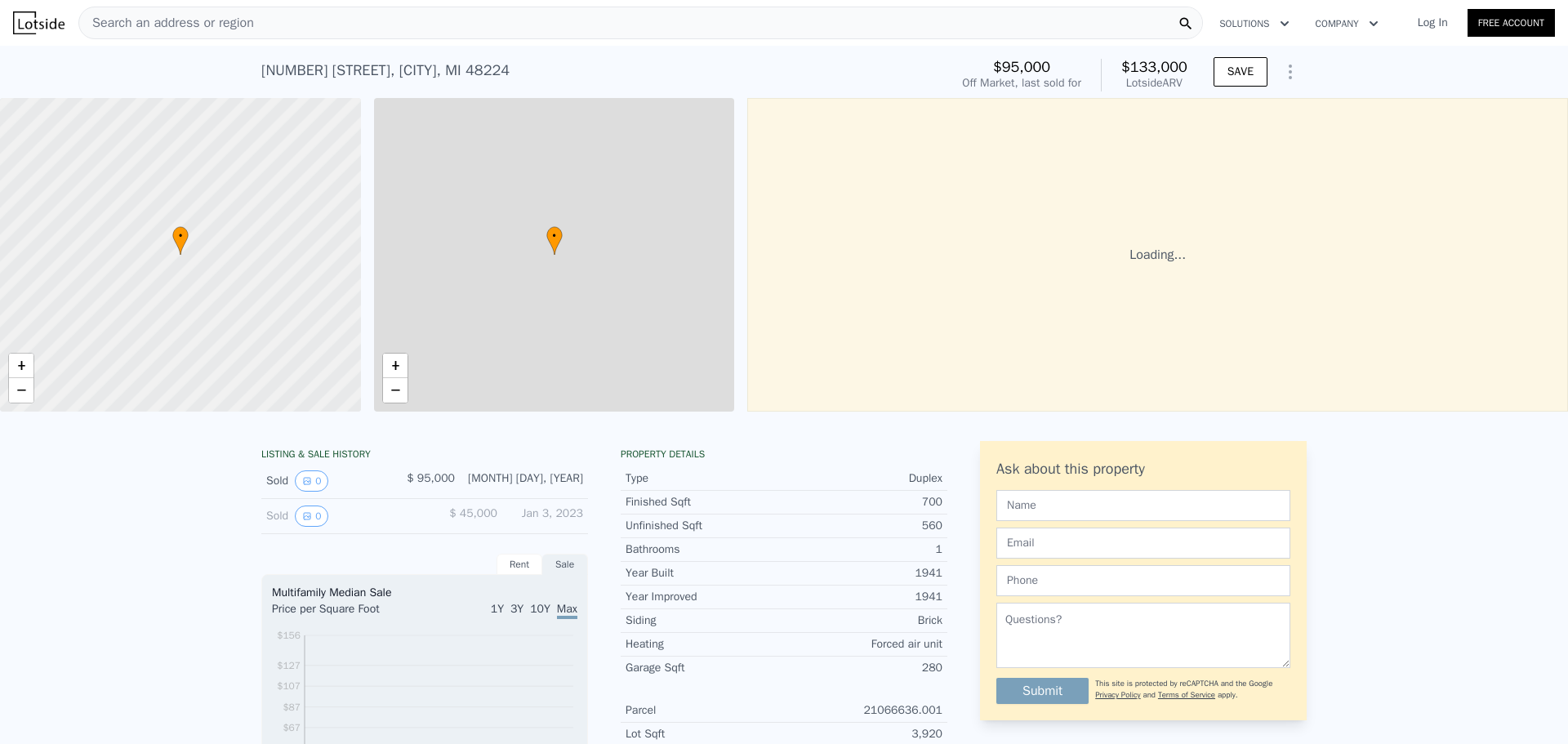 scroll, scrollTop: 0, scrollLeft: 7, axis: horizontal 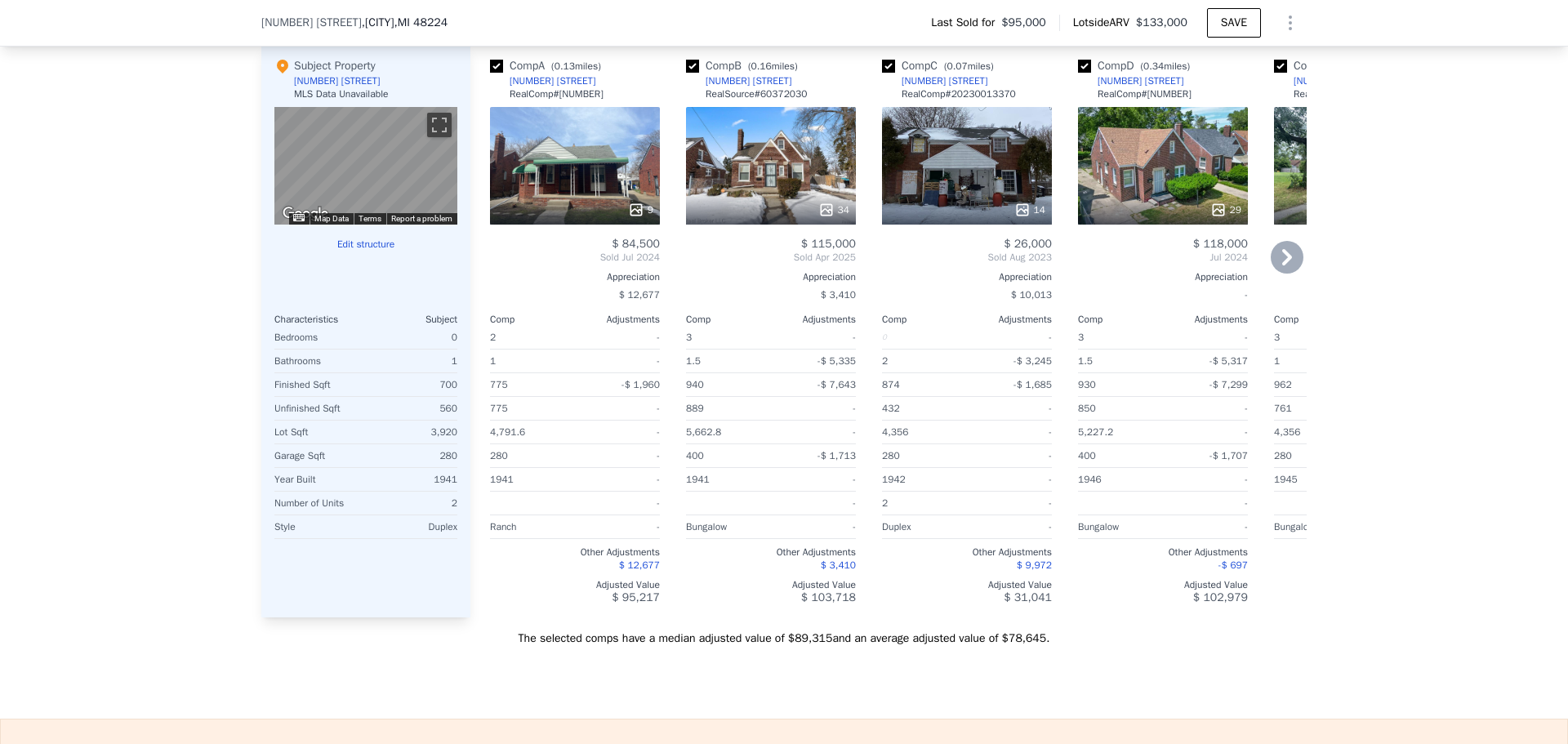 click 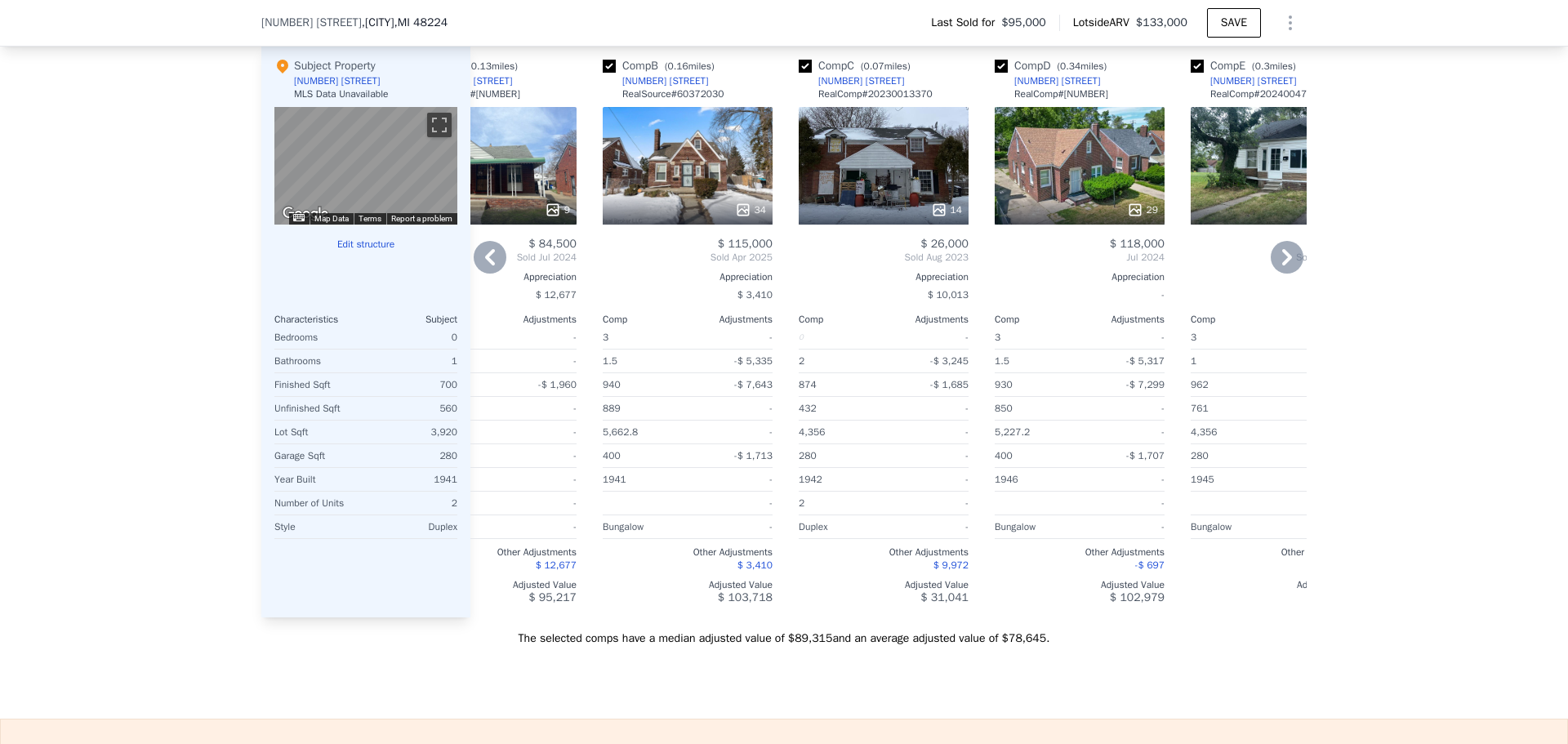 scroll, scrollTop: 0, scrollLeft: 392, axis: horizontal 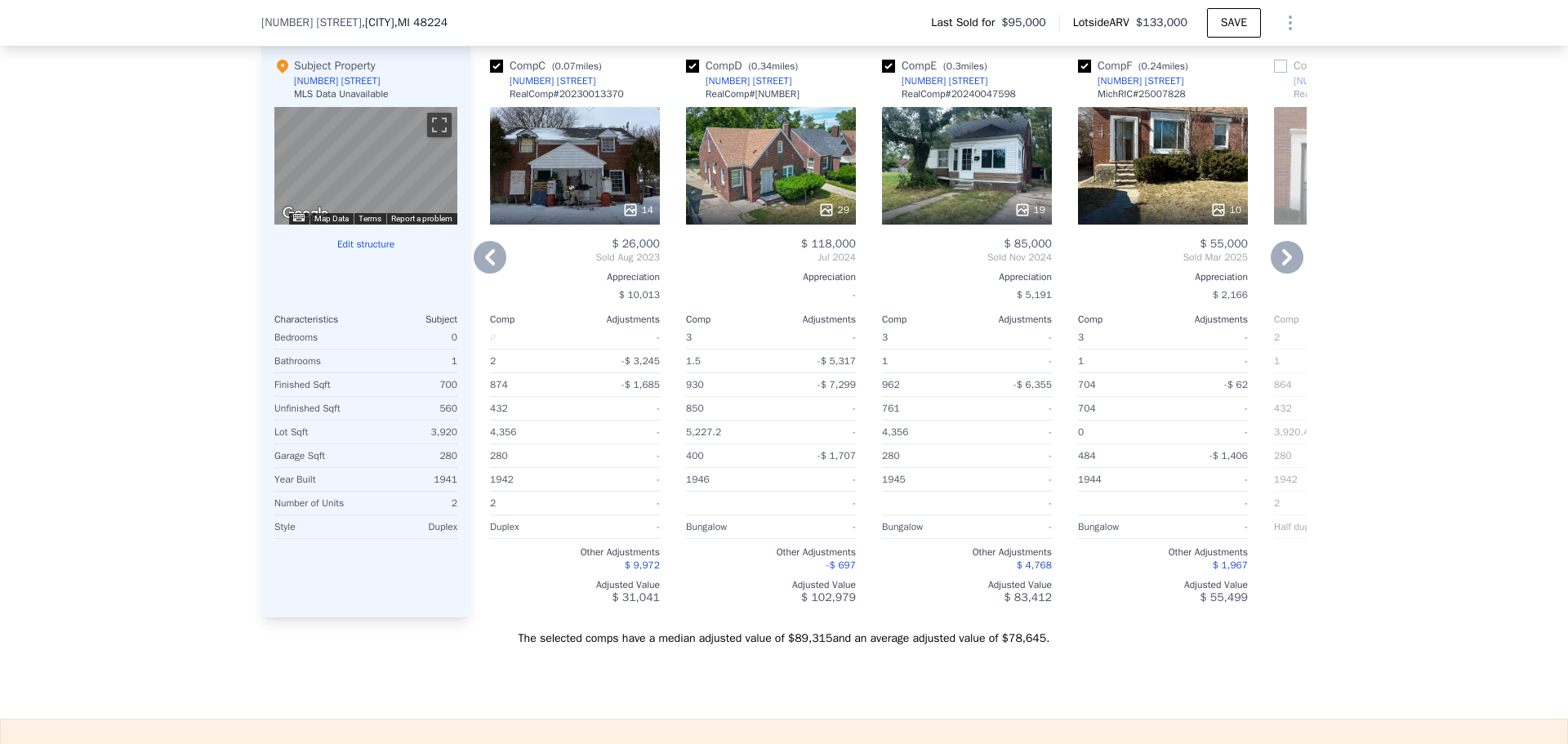 click 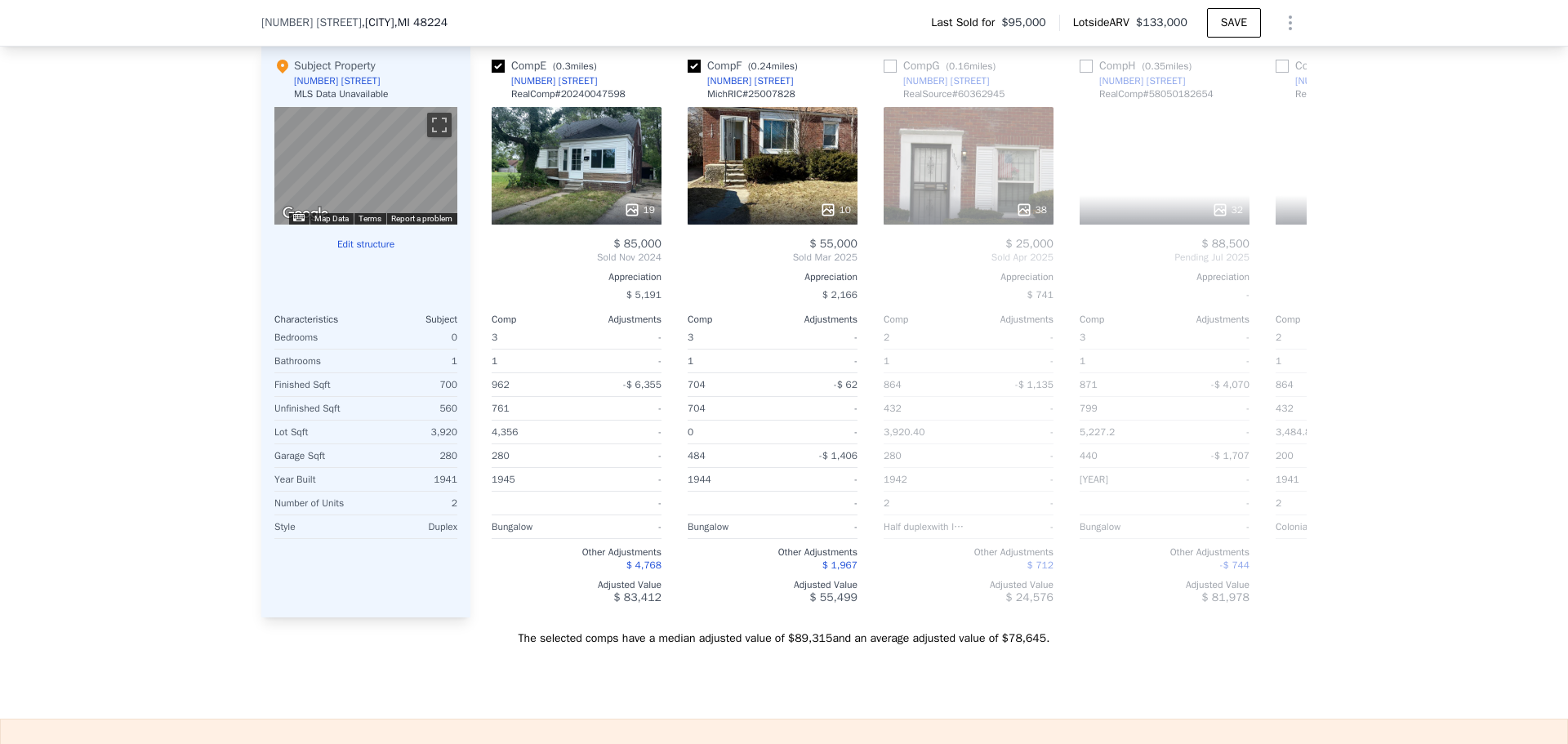 scroll, scrollTop: 0, scrollLeft: 784, axis: horizontal 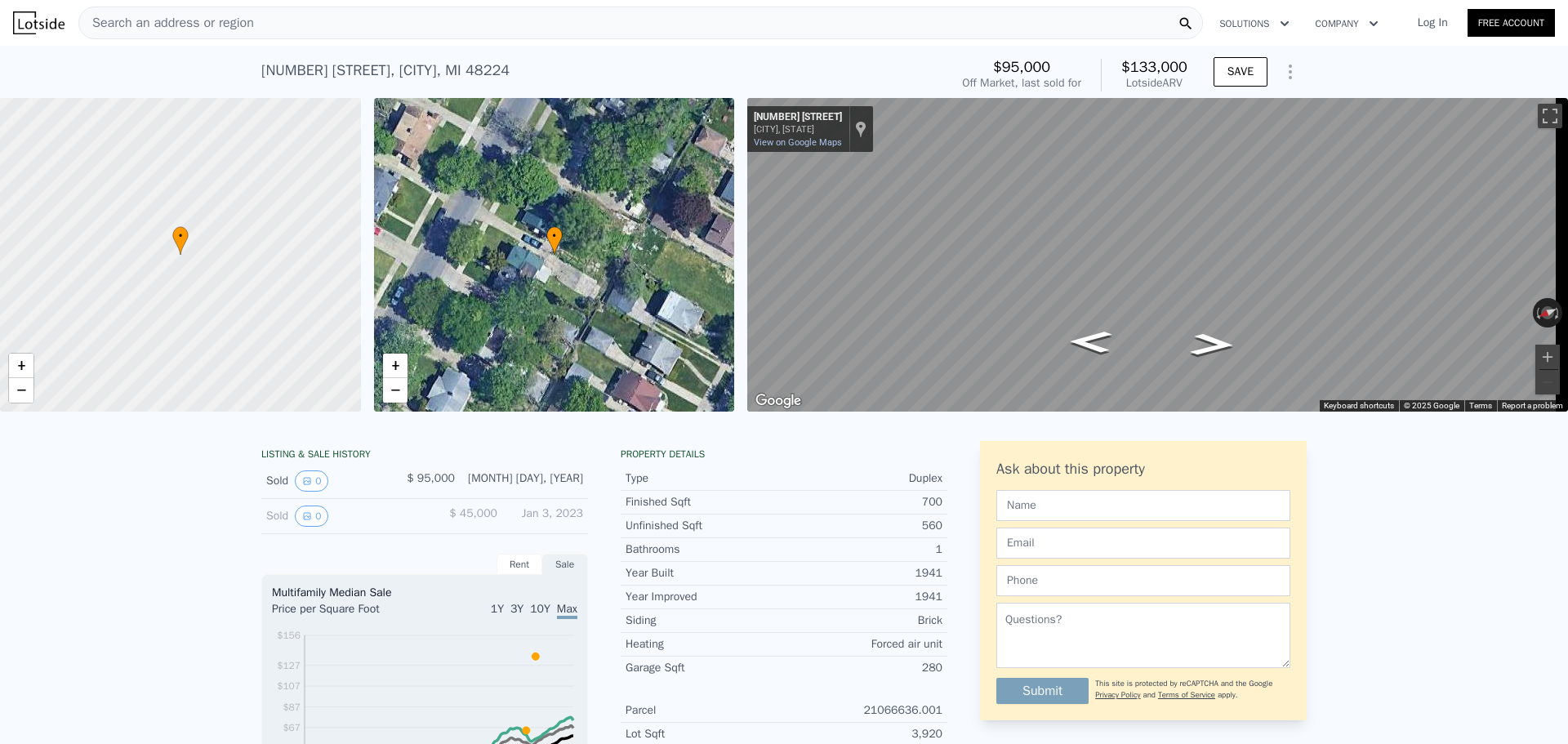click on "Search an address or region Solutions Company Open main menu Log In Free Account" at bounding box center (784, 23) 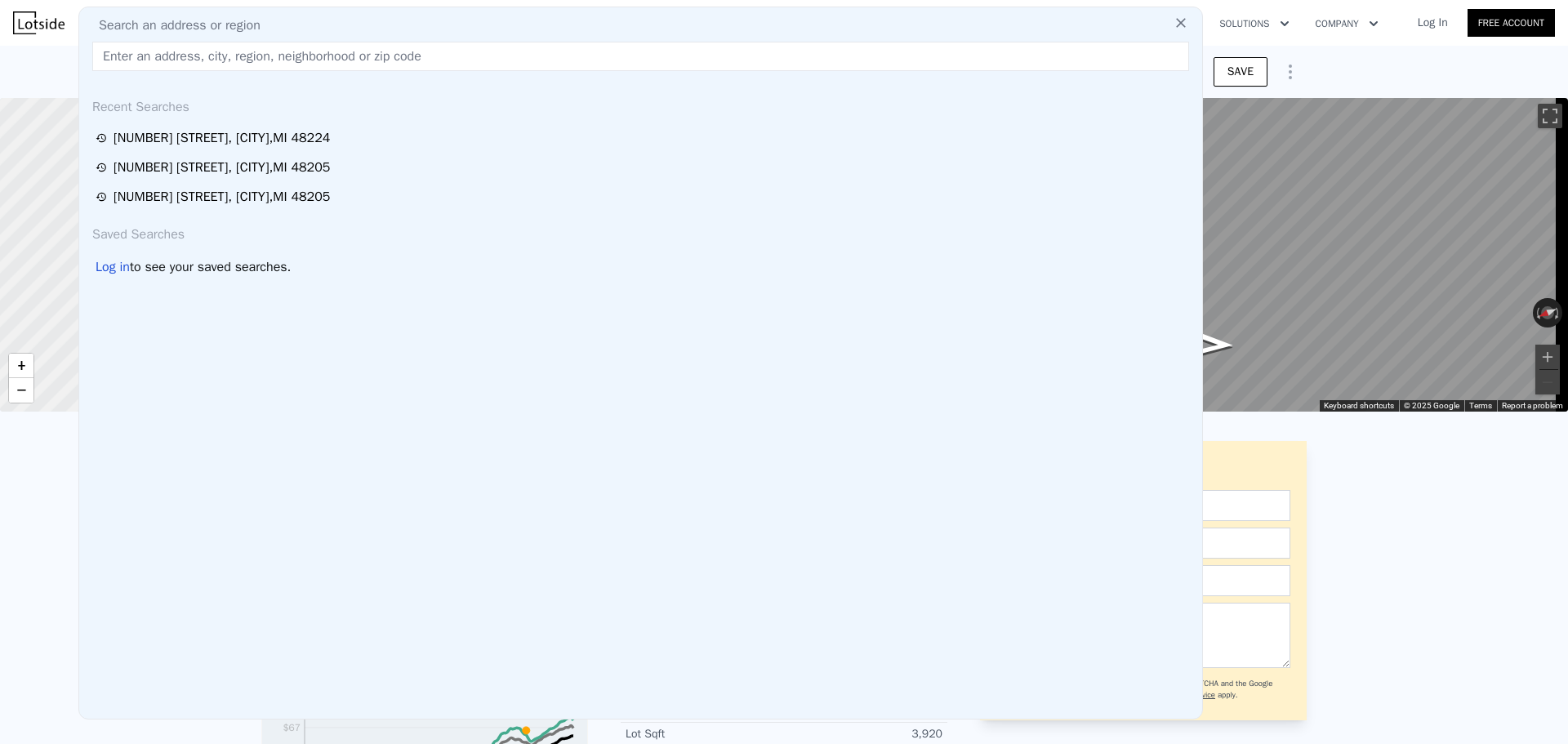 click on "Search an address or region" at bounding box center [640, 25] 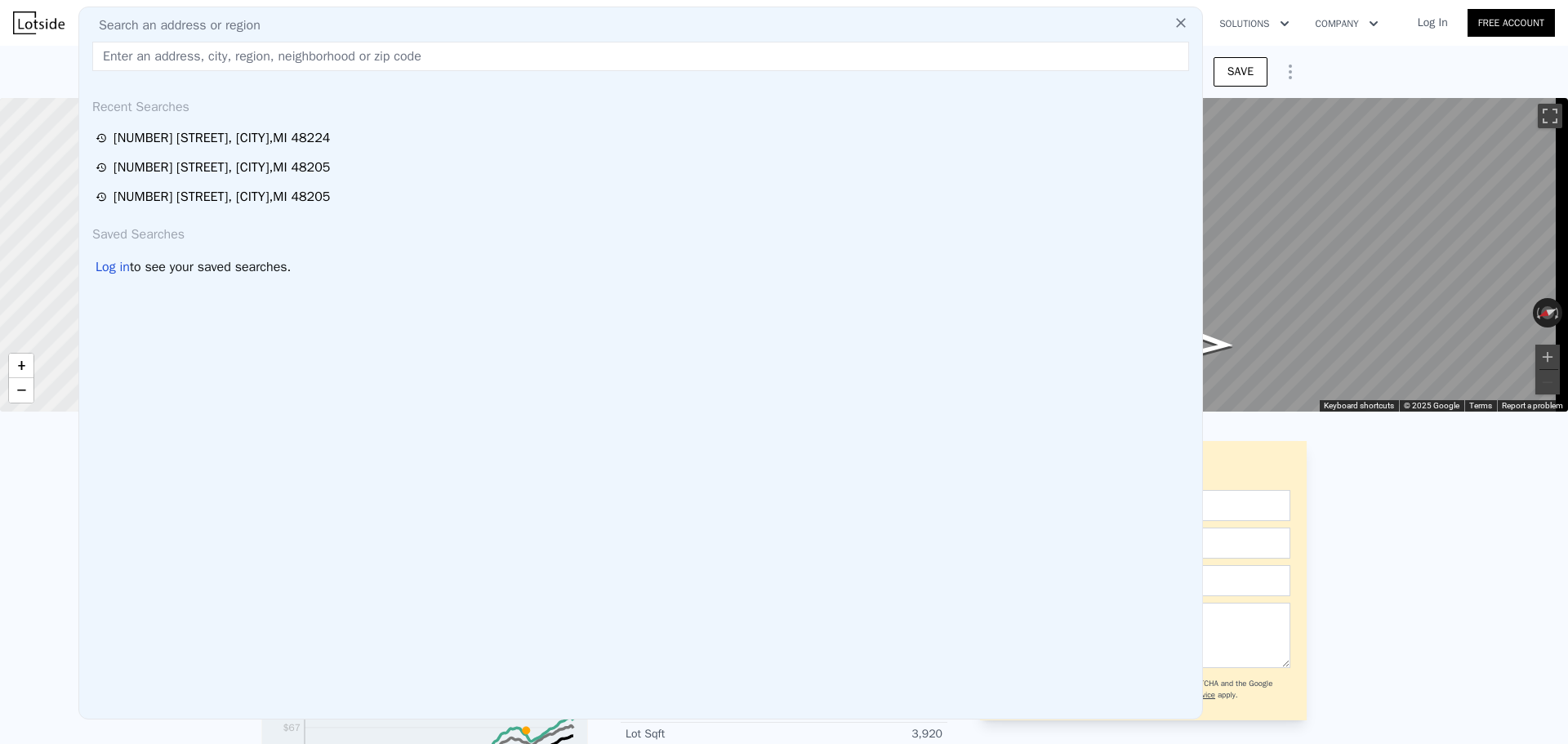 click at bounding box center (640, 56) 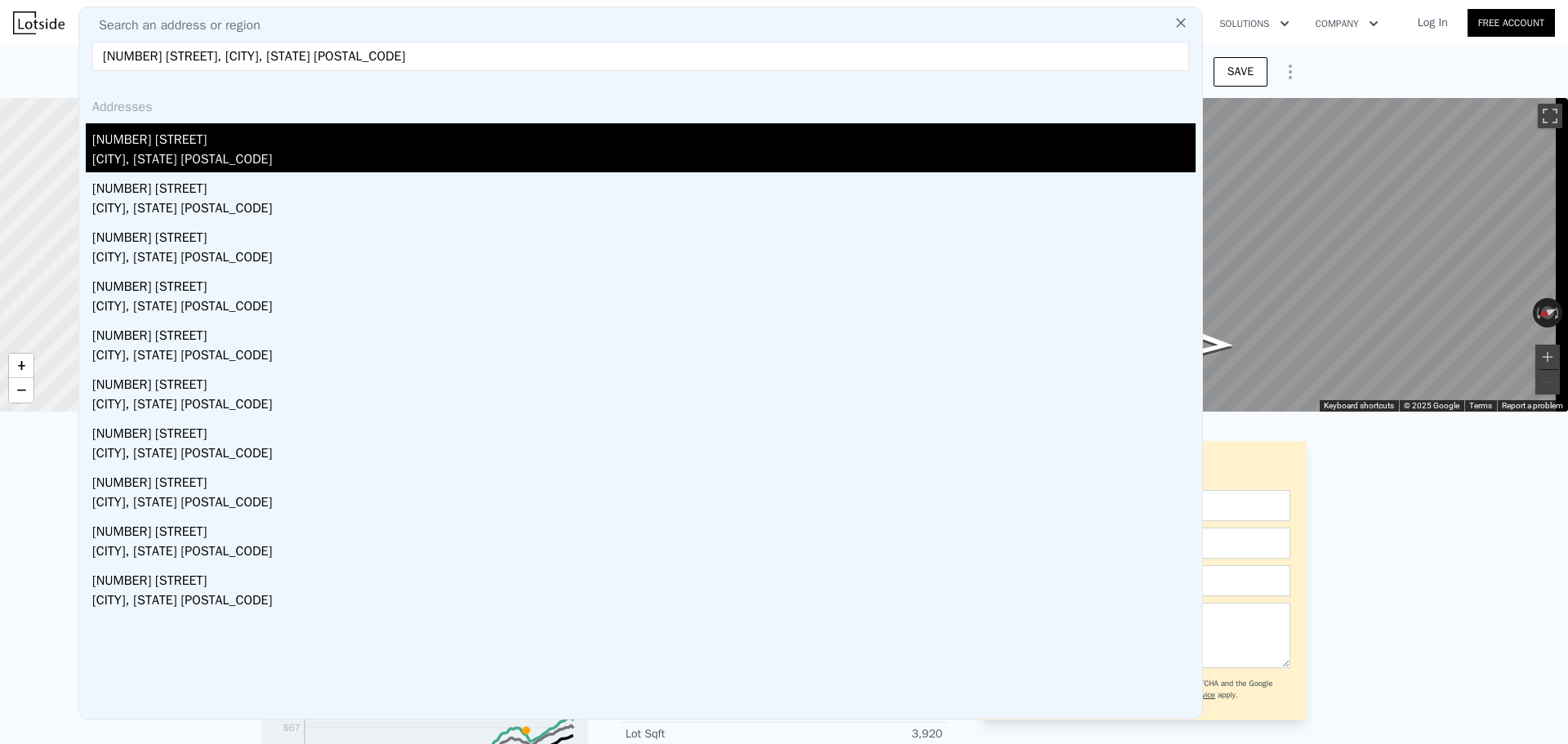 type on "[NUMBER] [STREET], [CITY], [STATE] [POSTAL_CODE]" 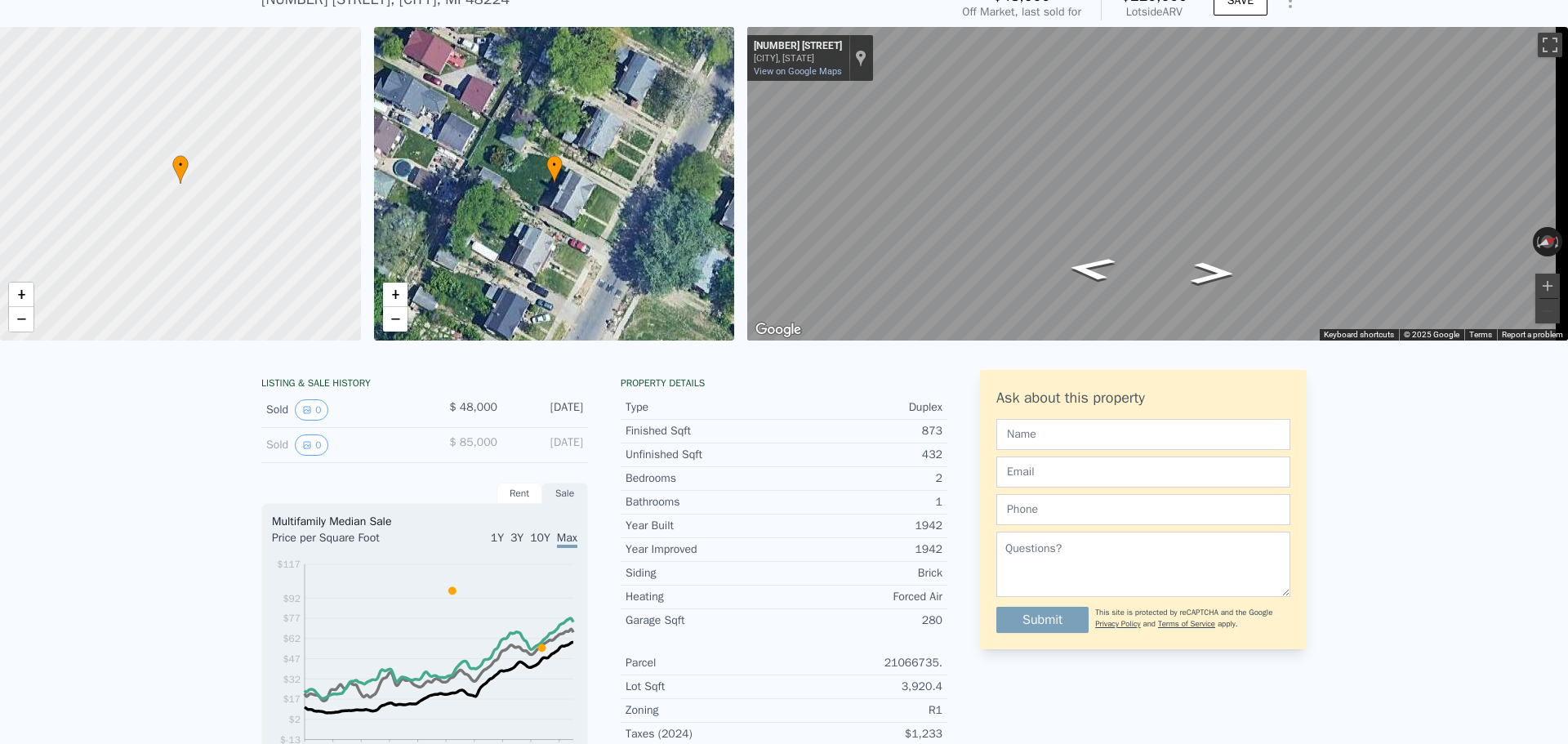 scroll, scrollTop: 0, scrollLeft: 0, axis: both 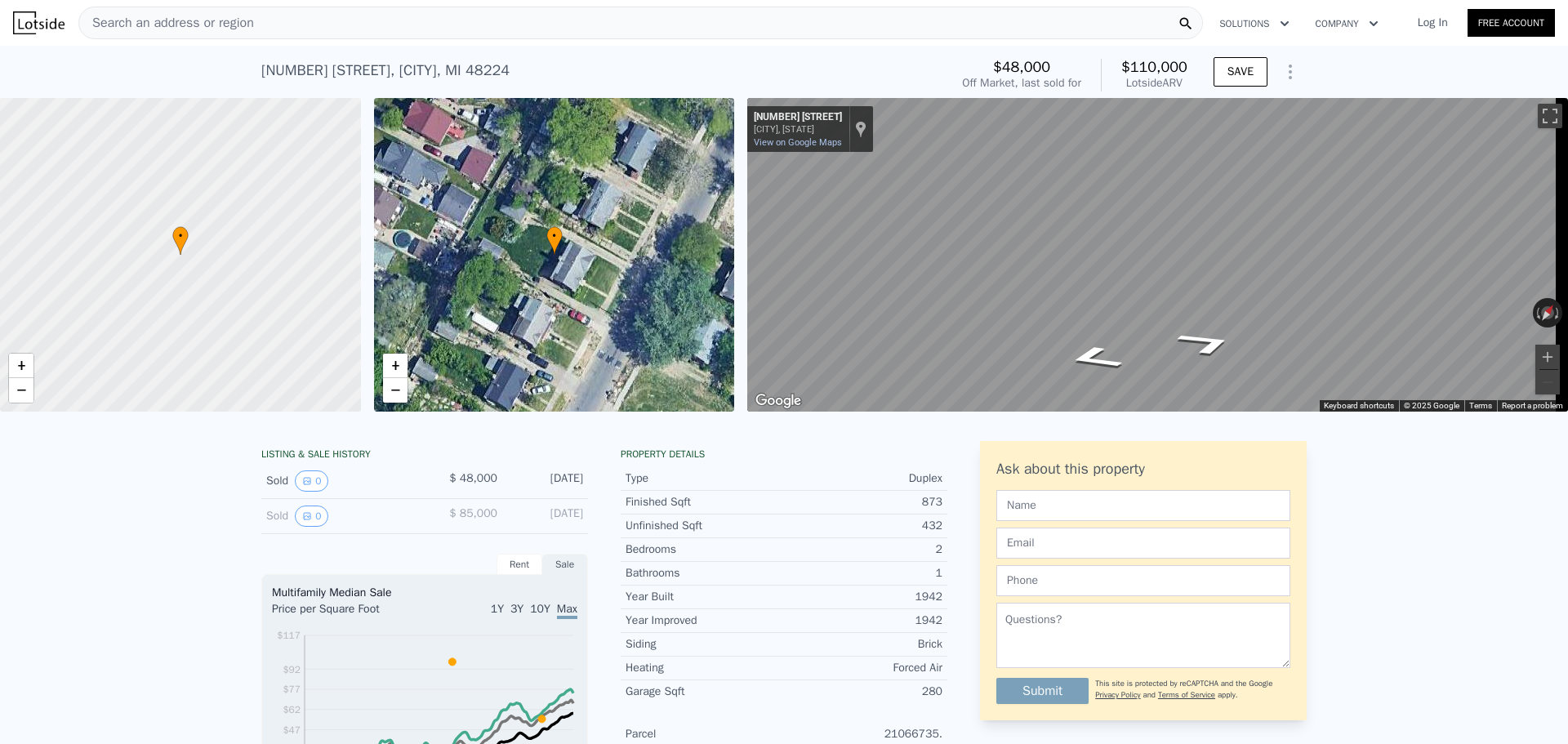 click on "•
+ −
•
+ −                 ← Move left → Move right ↑ Move up ↓ Move down + Zoom in - Zoom out             [NUMBER] [STREET]   [CITY], [STATE]       [NUMBER] [STREET]            View on Google Maps        Custom Imagery                 This image is no longer available                                      Rotate the view          Keyboard shortcuts Map Data © 2025 Google © 2025 Google Terms Report a problem                 ← Move left → Move right ↑ Move up ↓ Move down + Zoom in - Zoom out             [NUMBER] [STREET]   [CITY], [STATE]       [NUMBER] [STREET]            View on Google Maps        Custom Imagery                 This image is no longer available                                      Rotate the view          Keyboard shortcuts Map Data © 2025 Google © 2025 Google Terms Report a problem" at bounding box center [784, 255] 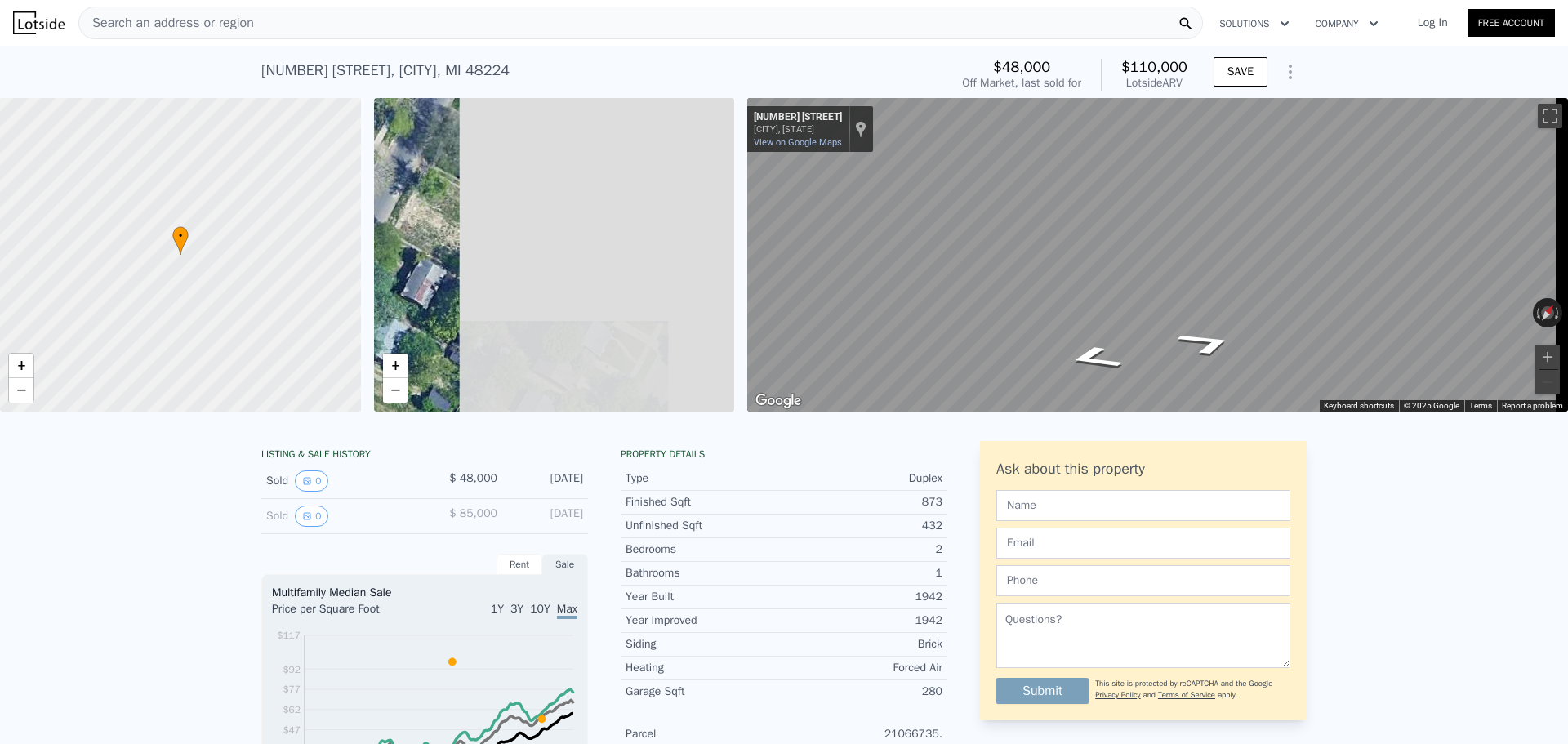 drag, startPoint x: 561, startPoint y: 301, endPoint x: 243, endPoint y: 301, distance: 318 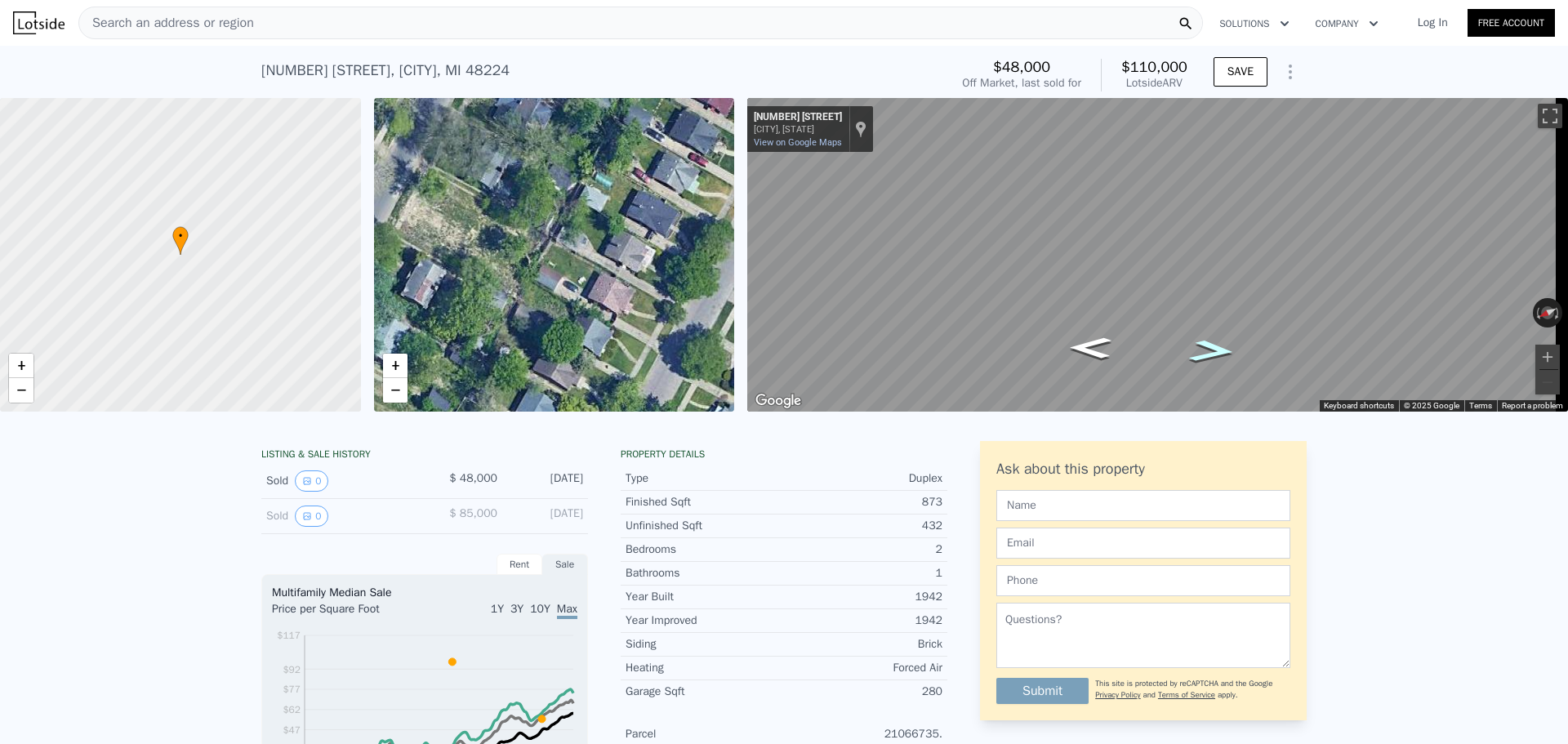 click 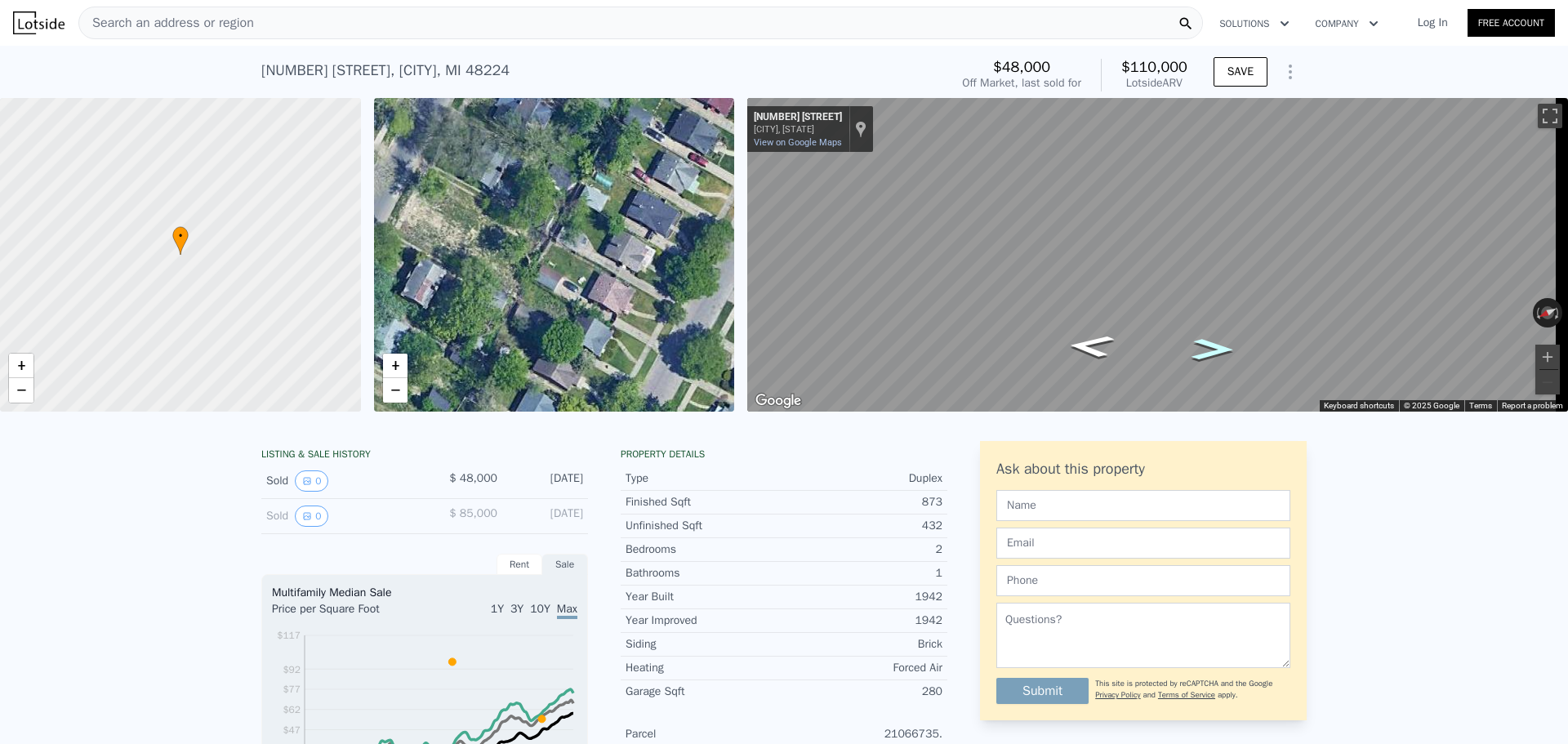 click 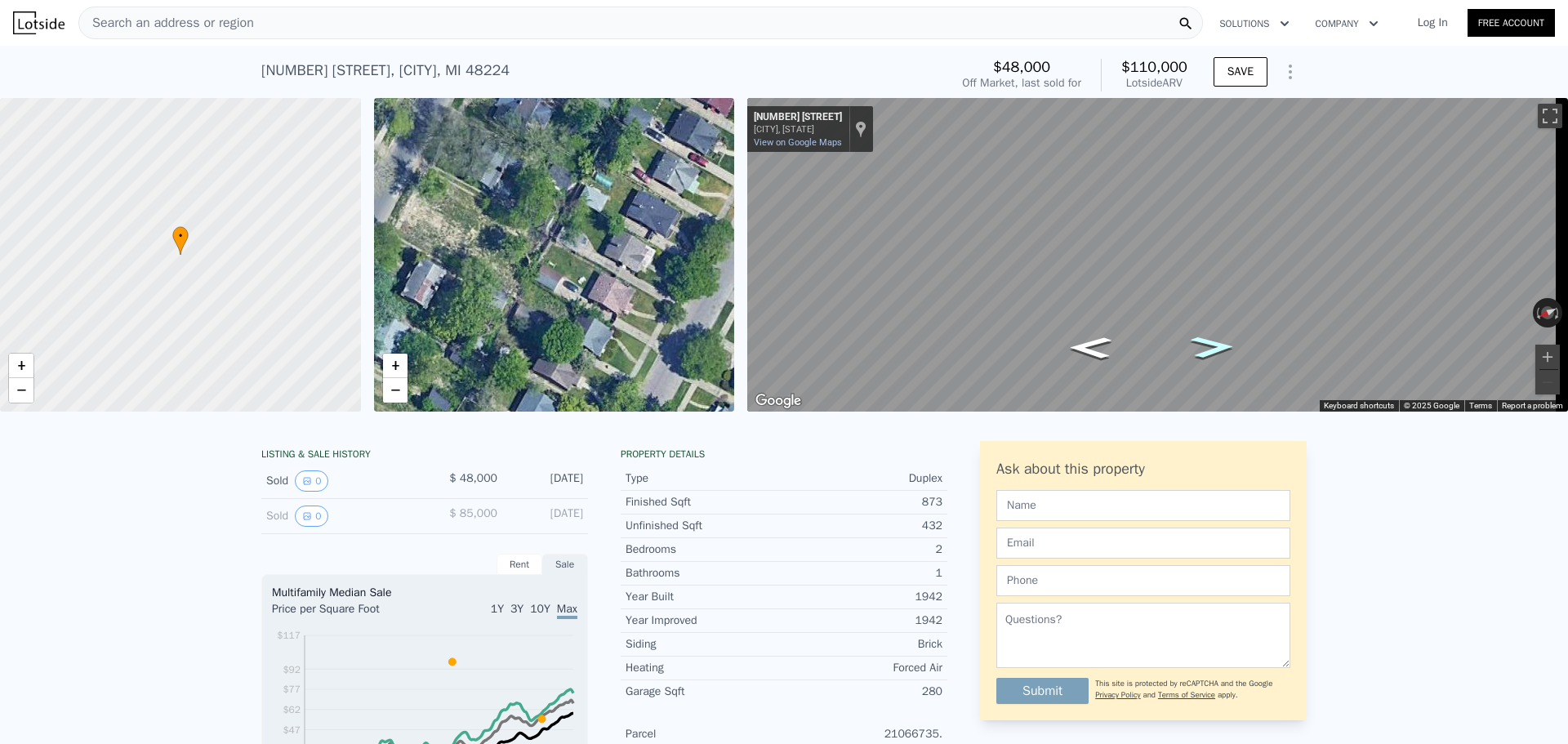 click 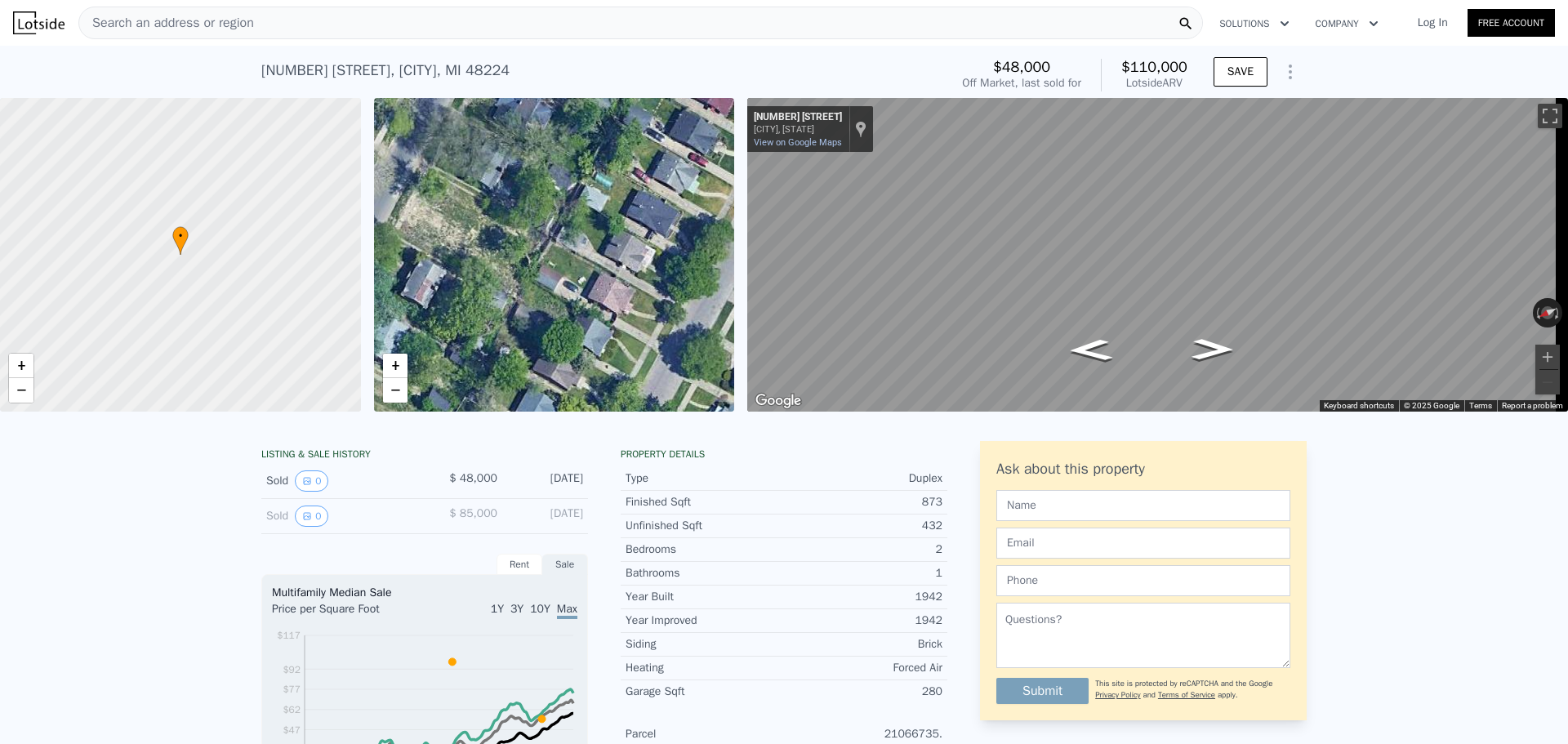 click on "LISTING & SALE HISTORY Sold 0 $ 48,000 [MONTH] [YEAR] Sold 0 $ 85,000 [MONTH] [YEAR] Rent Sale Rent over time Price per Square Foot 1Y 3Y 10Y Max 2012 2018 2024 2031 2037 2043 2050 2056 2062 2069 2075 $0.64 $0.73 $0.82 $0.91 $1 $1.09 $1.18 $1.27 $1.41 Wayne Co. [CITY] Metro [MONTH] [DAY], [YEAR] Multifamily Median Sale Price per Square Foot 1Y 3Y 10Y Max 2011 2012 2014 2015 2017 2018 2020 2021 2023 2024 $-13 $2 $17 $32 $47 $62 $77 $92 $117 Wayne Co. [CITY] Metro Sale [MONTH] [DAY], [YEAR] Loan history from public records No records available. Estimated Equity 100% equity $60,749 Value $48,000 Last Sale $12,749 Appreciation $60,749 Equity Property details Type Duplex Finished Sqft 873 Unfinished Sqft 432 Bedrooms 2 Bathrooms 1 Year Built 1942 Year Improved 1942 Siding Brick Heating Forced Air Garage Sqft 280 Parcel 21066735. Lot Sqft 3,920.4 Zoning R1 Taxes (2024) $1,233 County Wayne School District [CITY] City School District Zoning Code Single-Family Residential District Source Log in with free account Uses Min Lot :null" at bounding box center [784, 817] 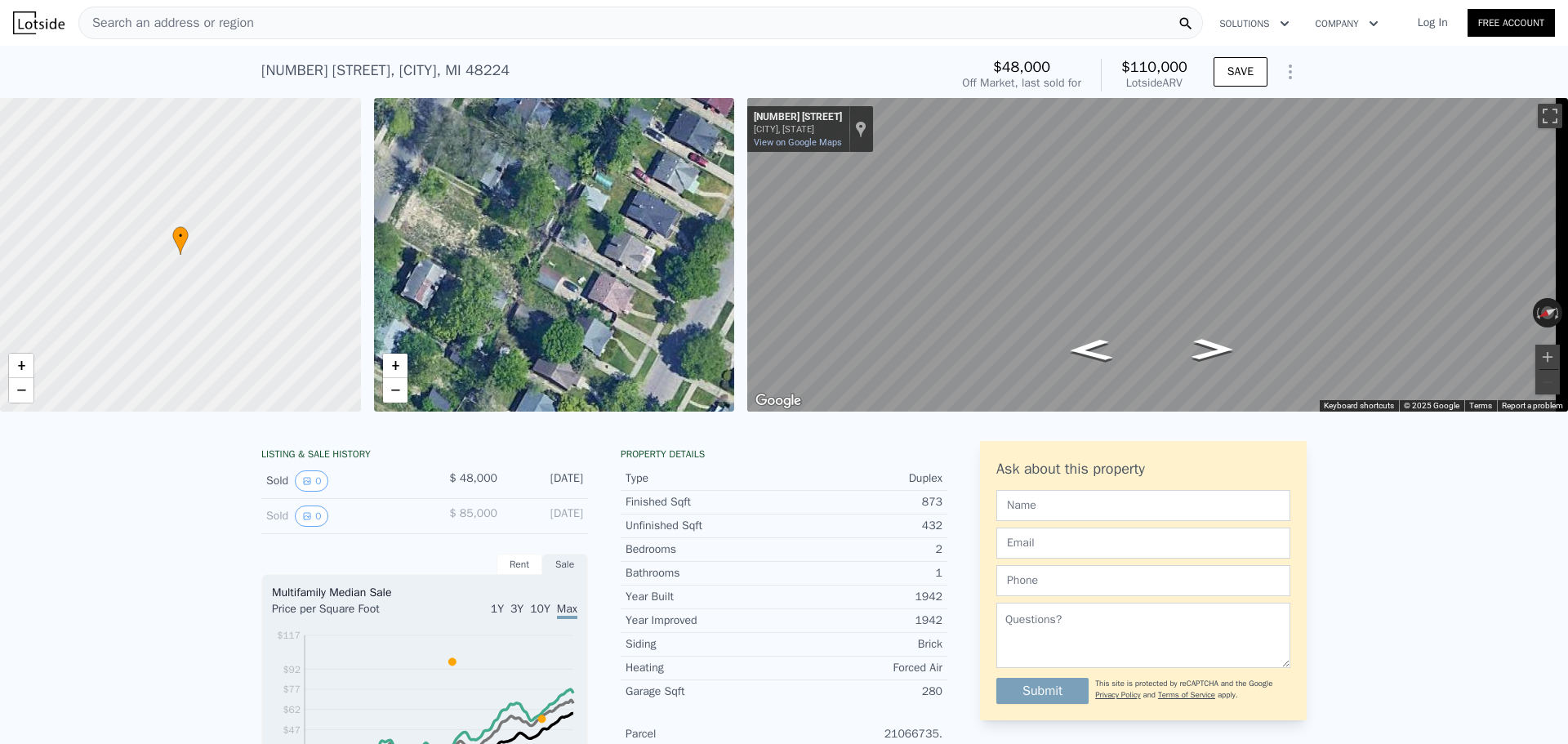 click on "[NUMBER] [STREET], [CITY], [STATE] [POSTAL_CODE]" at bounding box center (385, 70) 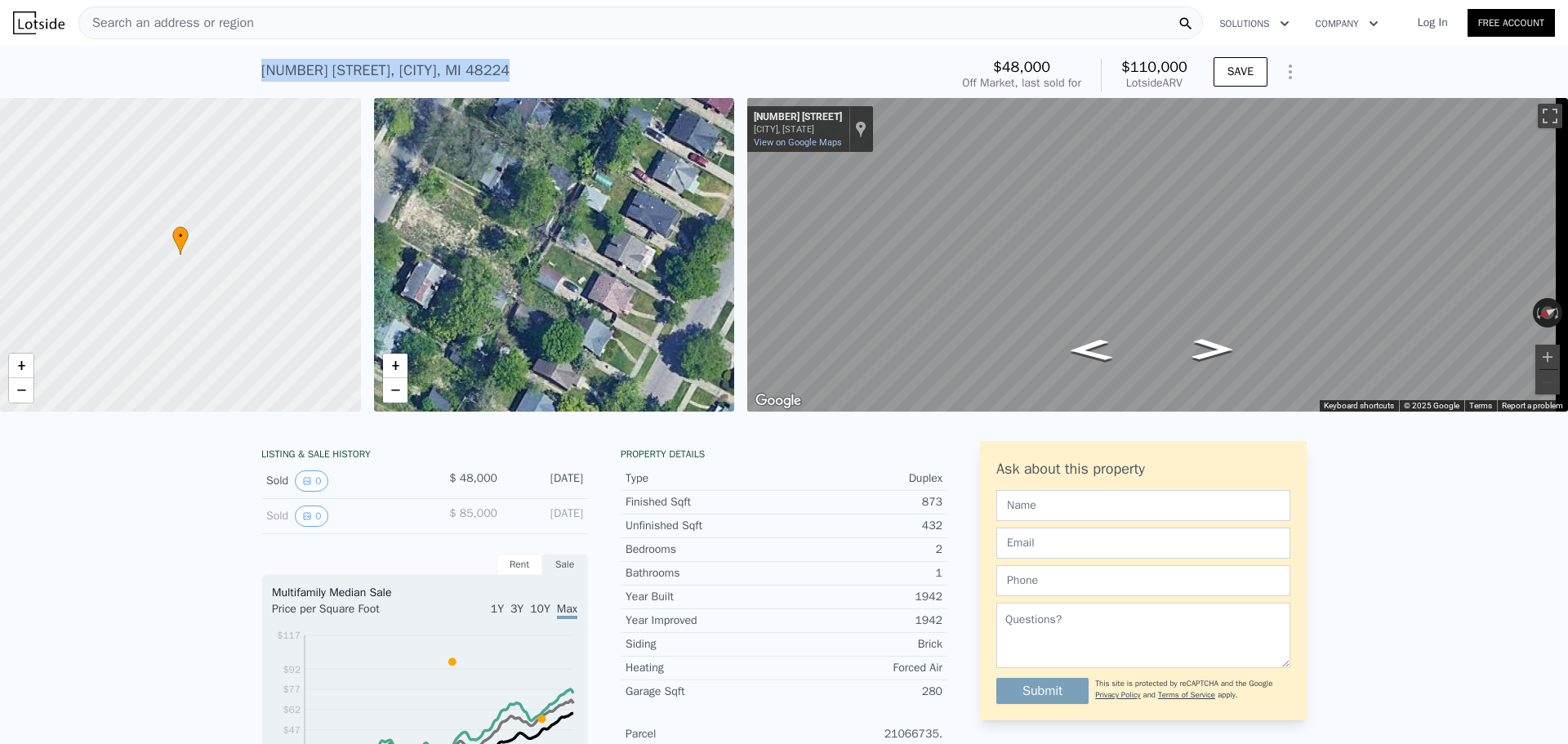 click on "[NUMBER] [STREET], [CITY], [STATE] [POSTAL_CODE]" at bounding box center [385, 70] 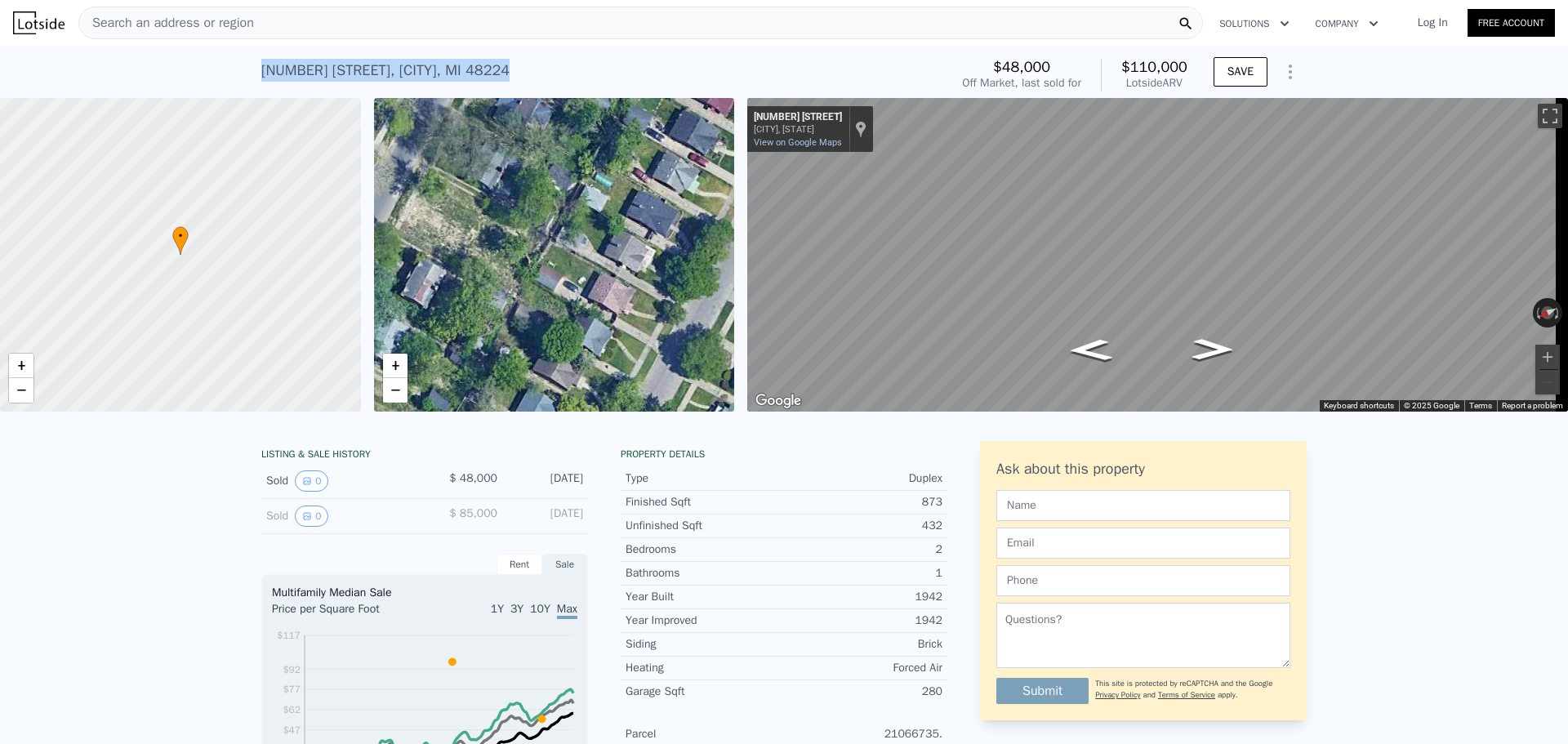 drag, startPoint x: 439, startPoint y: 68, endPoint x: 216, endPoint y: 74, distance: 223.0807 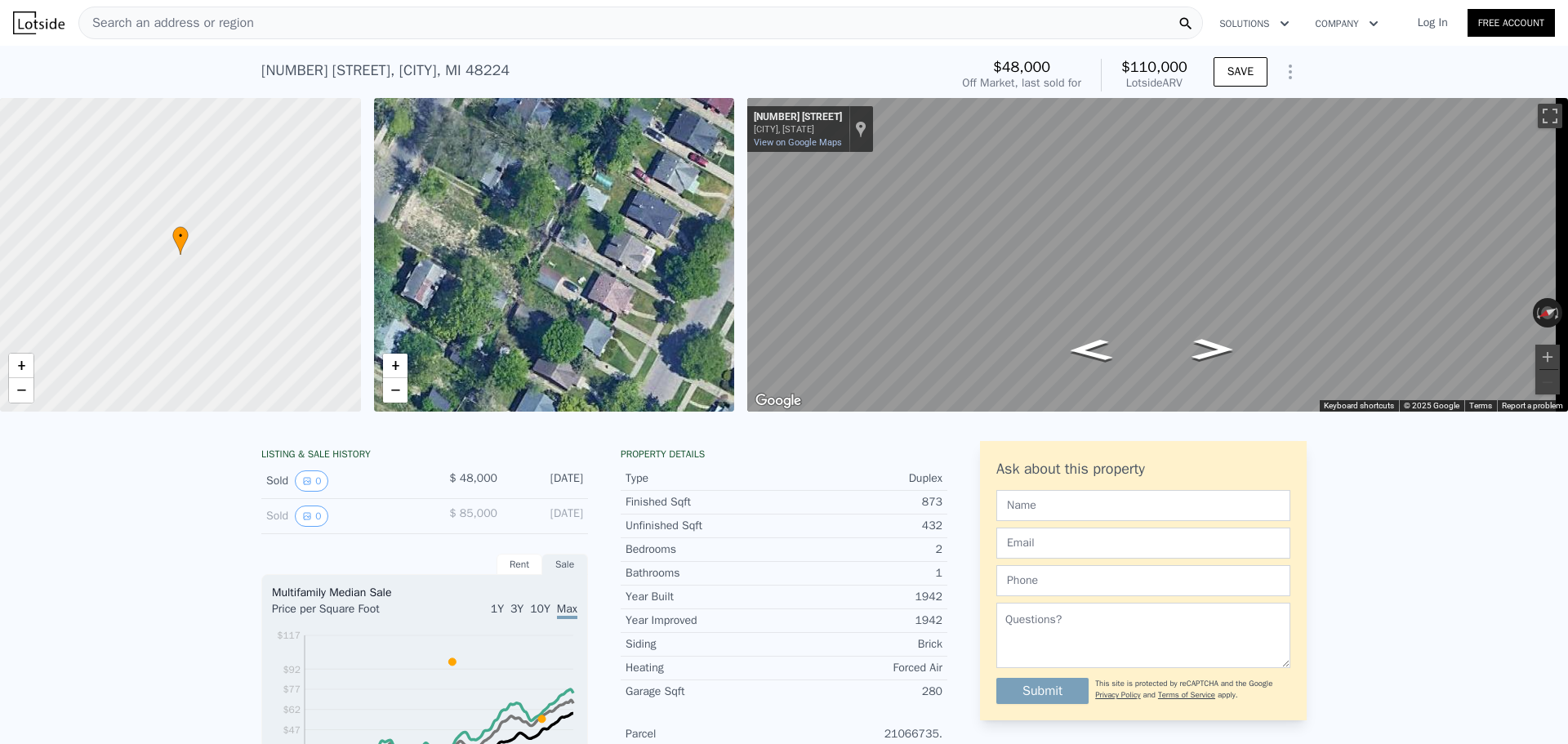 click on "[NUMBER] [STREET], [CITY], [STATE] [POSTAL_CODE]" at bounding box center [385, 70] 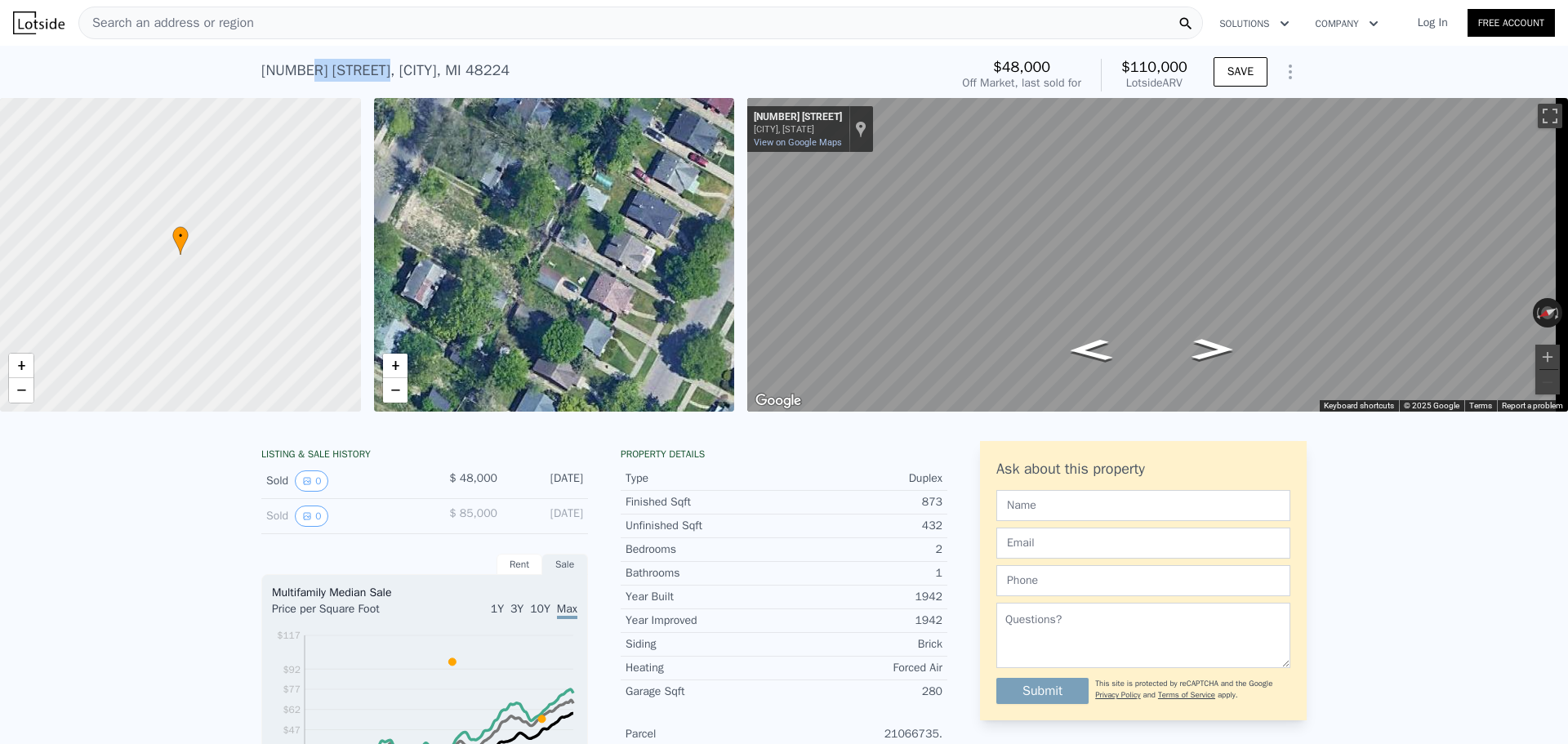 click on "[NUMBER] [STREET], [CITY], [STATE] [POSTAL_CODE]" at bounding box center (385, 70) 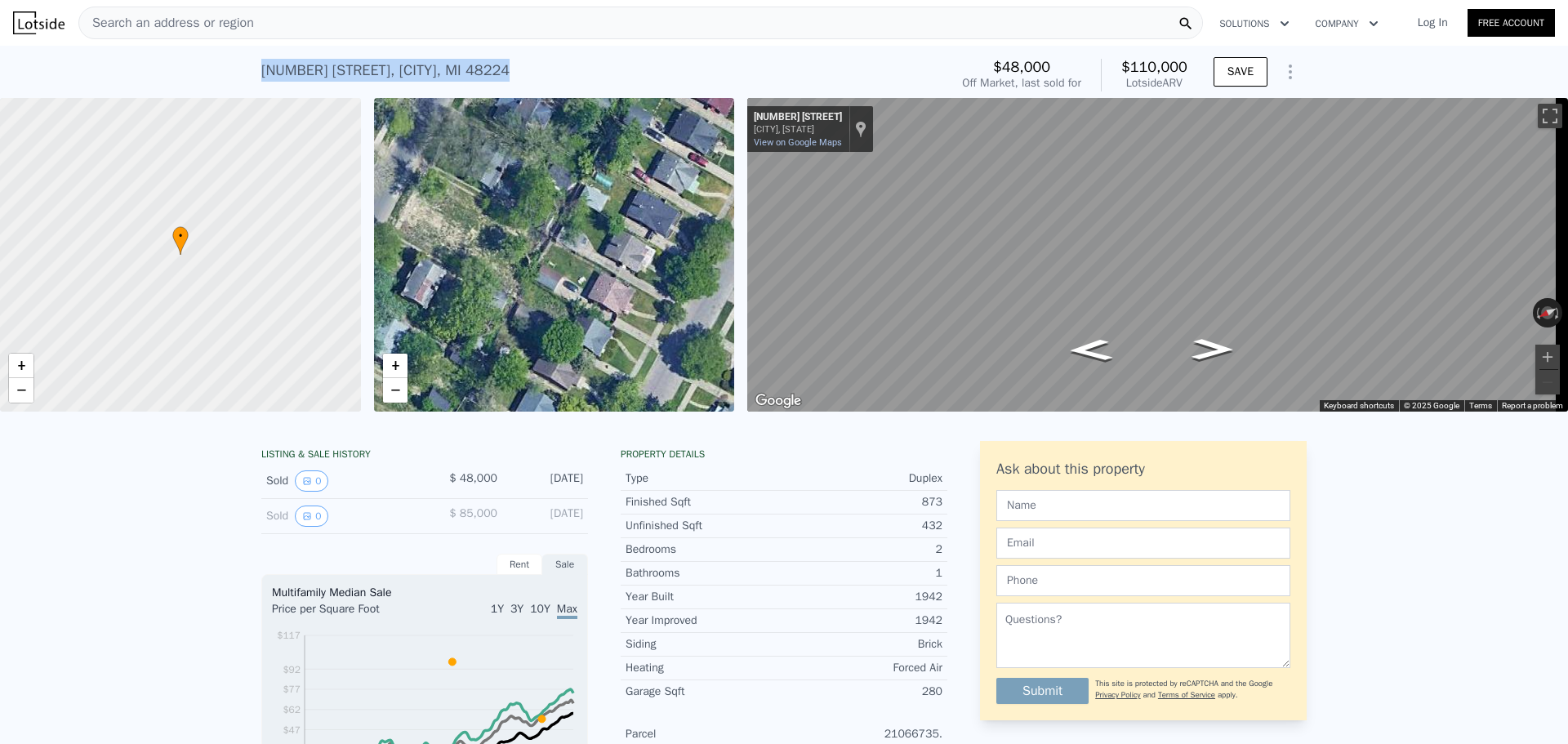 click on "[NUMBER] [STREET], [CITY], [STATE] [POSTAL_CODE]" at bounding box center (385, 70) 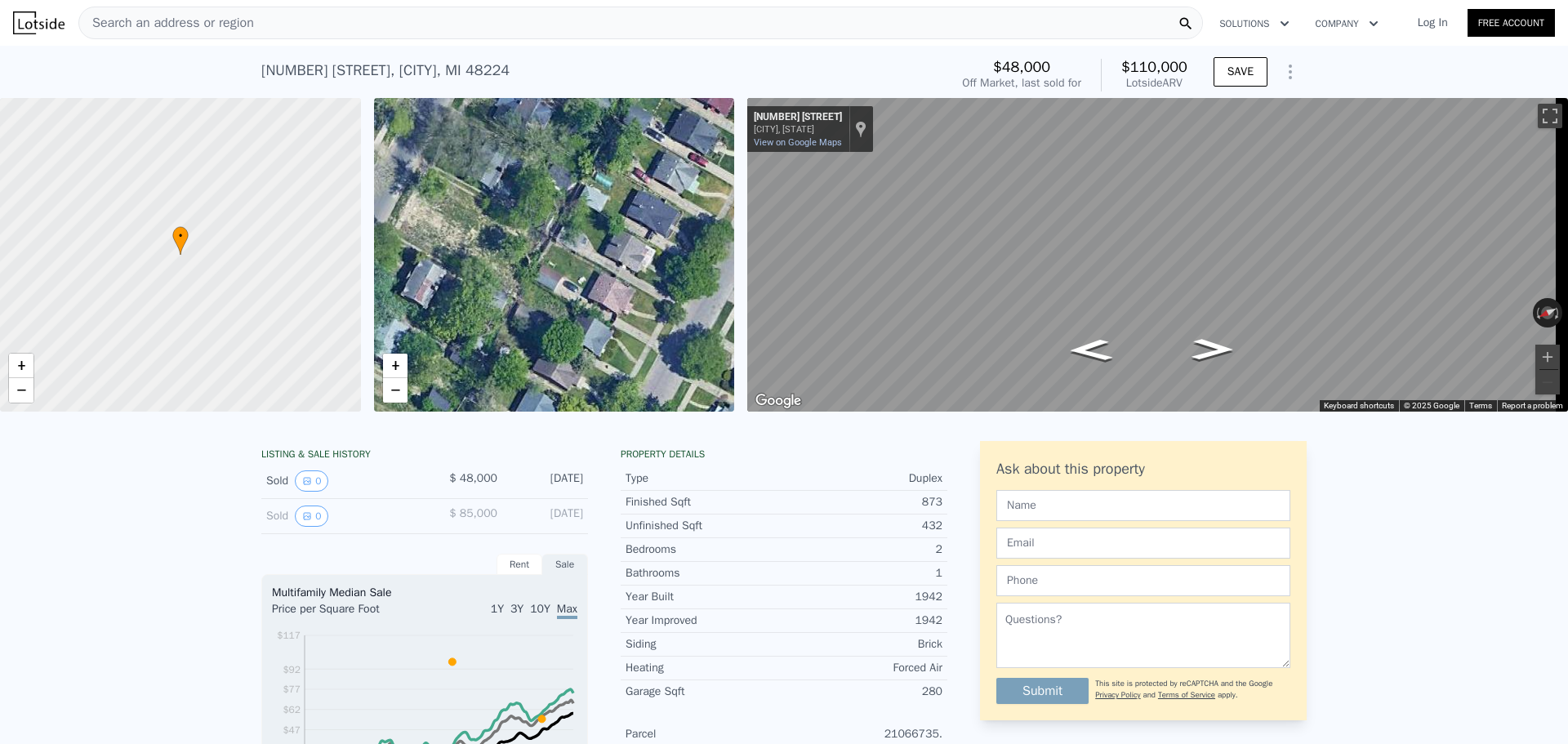 click on "Search an address or region Solutions Company Open main menu Log In Free Account" at bounding box center (784, 23) 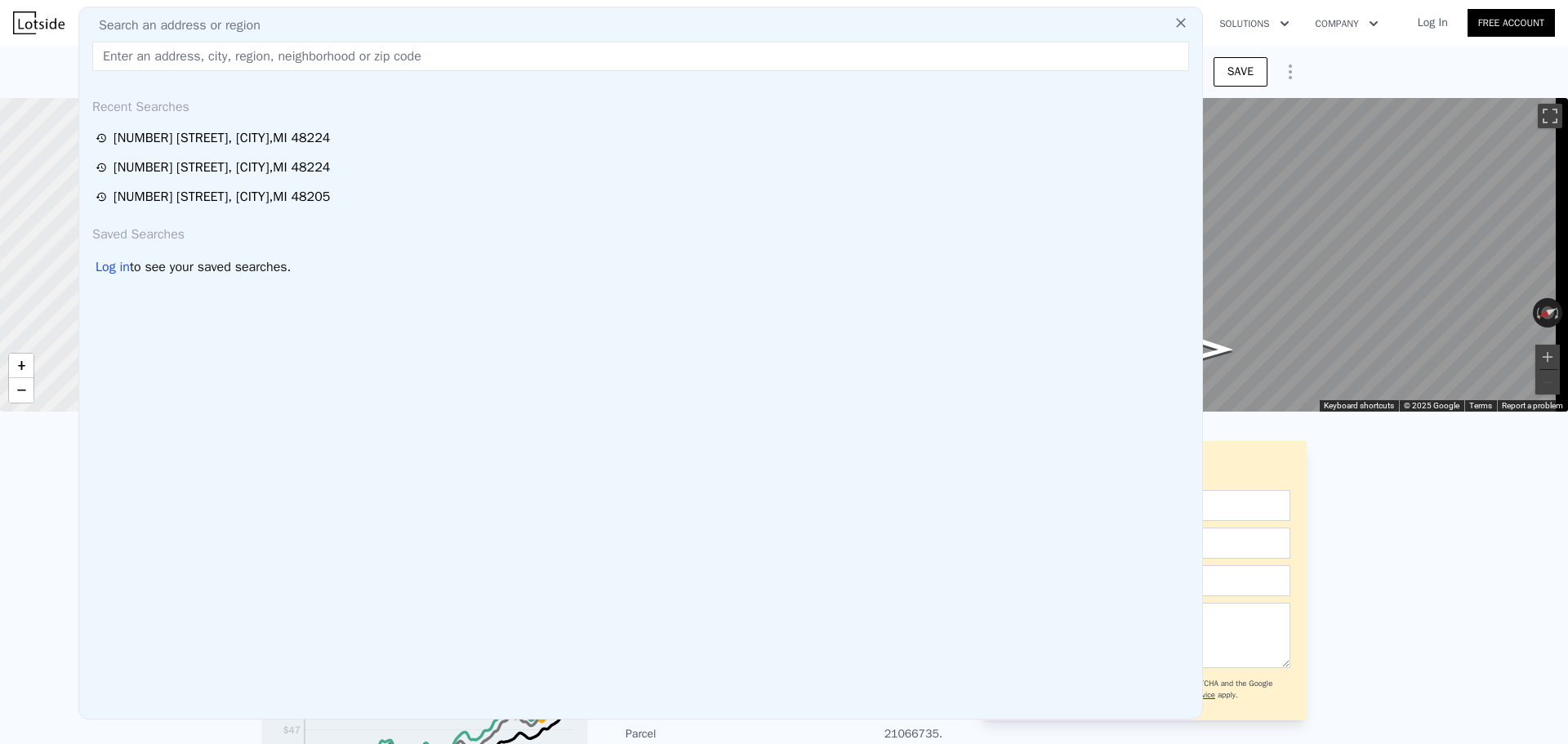 click at bounding box center (640, 56) 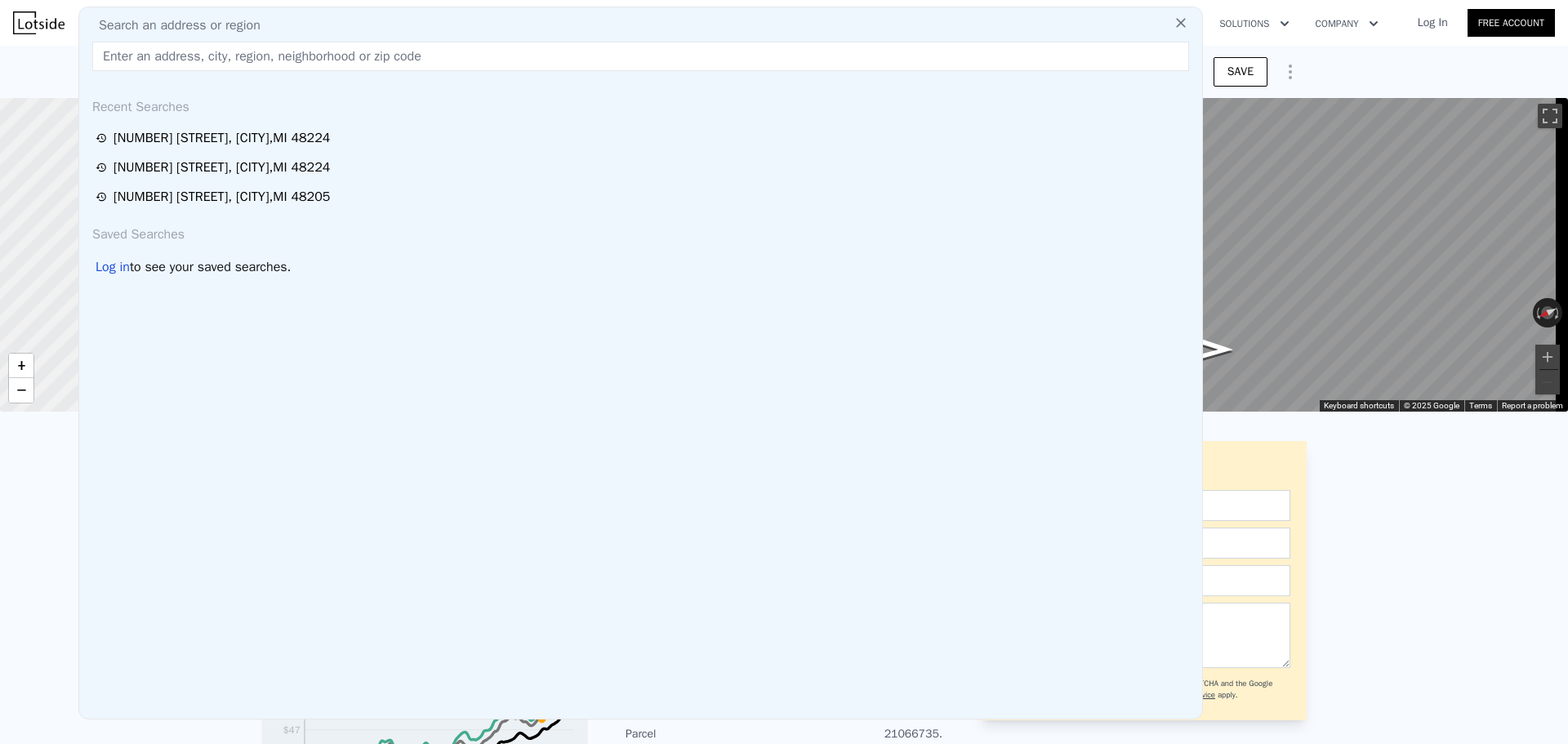 paste on "[NUMBER] [STREET], [CITY], [STATE] [POSTAL_CODE]" 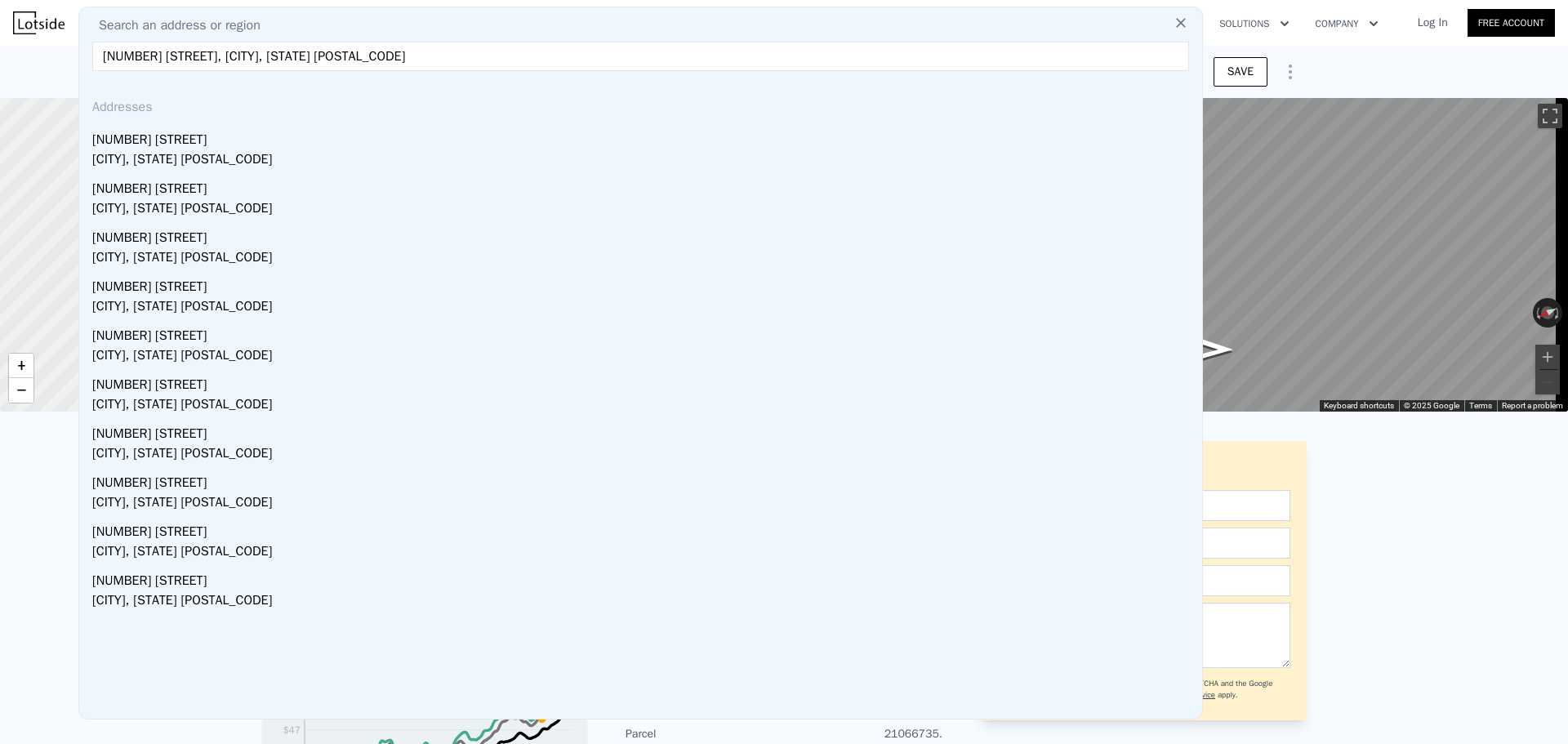 click on "[NUMBER] [STREET], [CITY], [STATE] [POSTAL_CODE]" at bounding box center (640, 56) 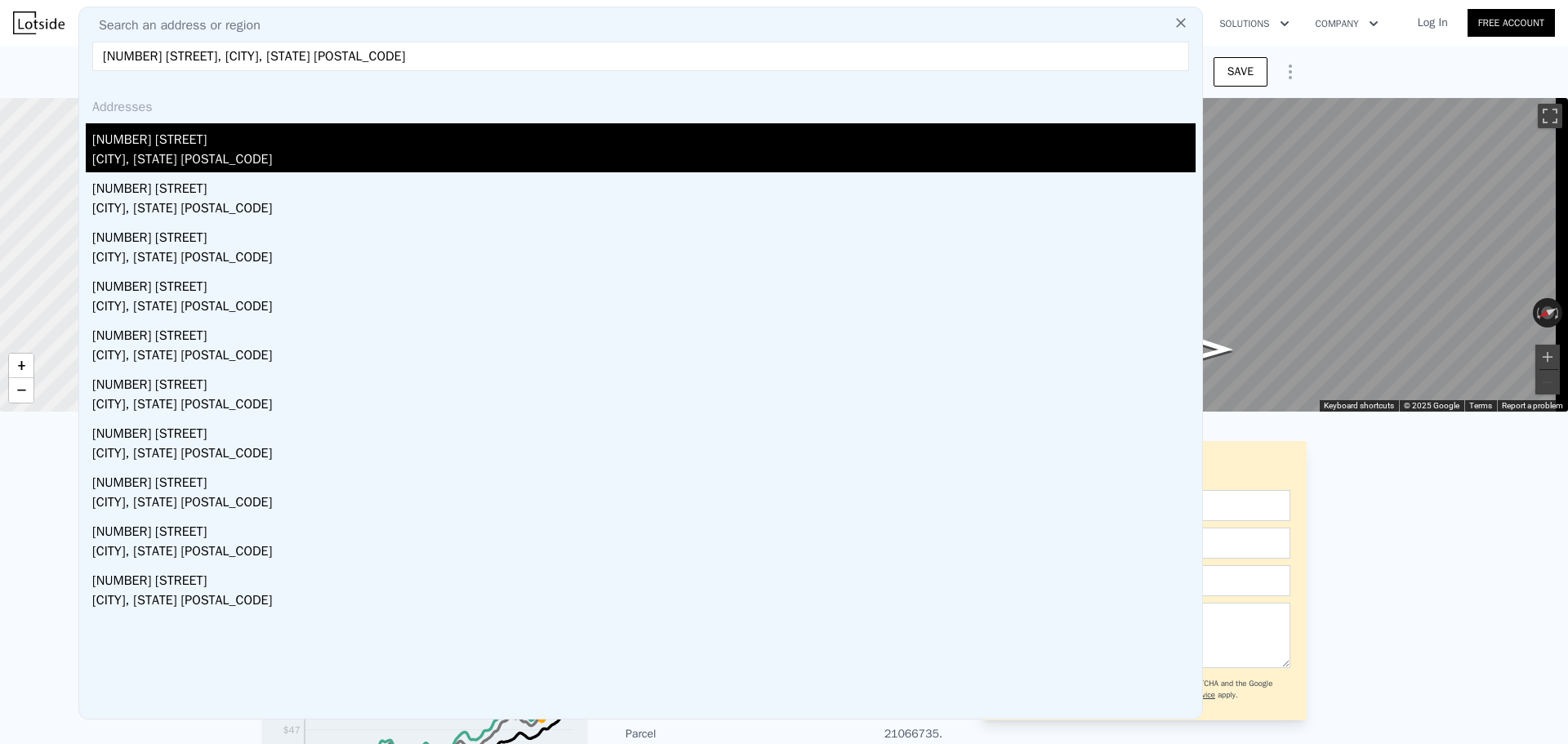 click on "[CITY], [STATE] [POSTAL_CODE]" at bounding box center (644, 161) 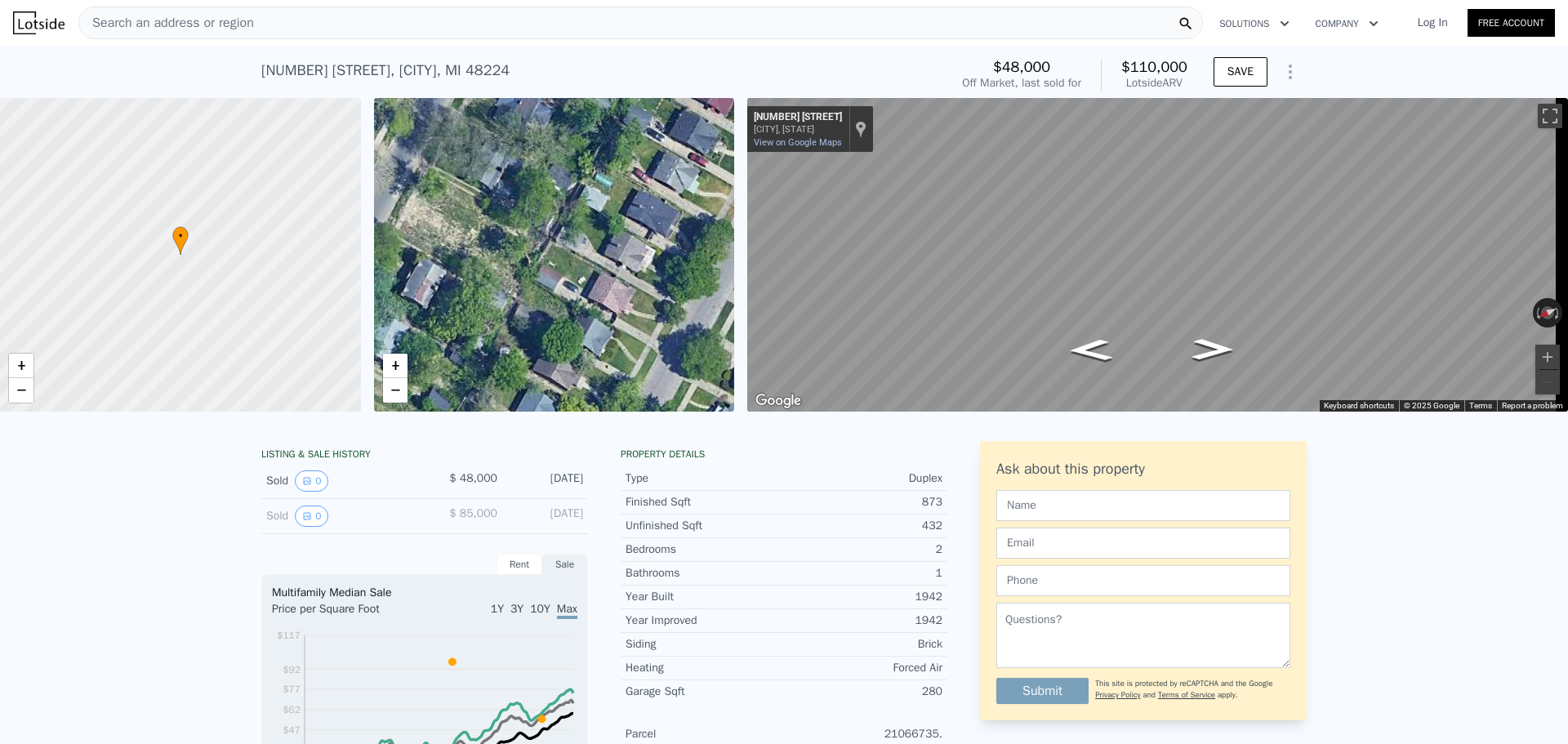click on "Search an address or region" at bounding box center (640, 23) 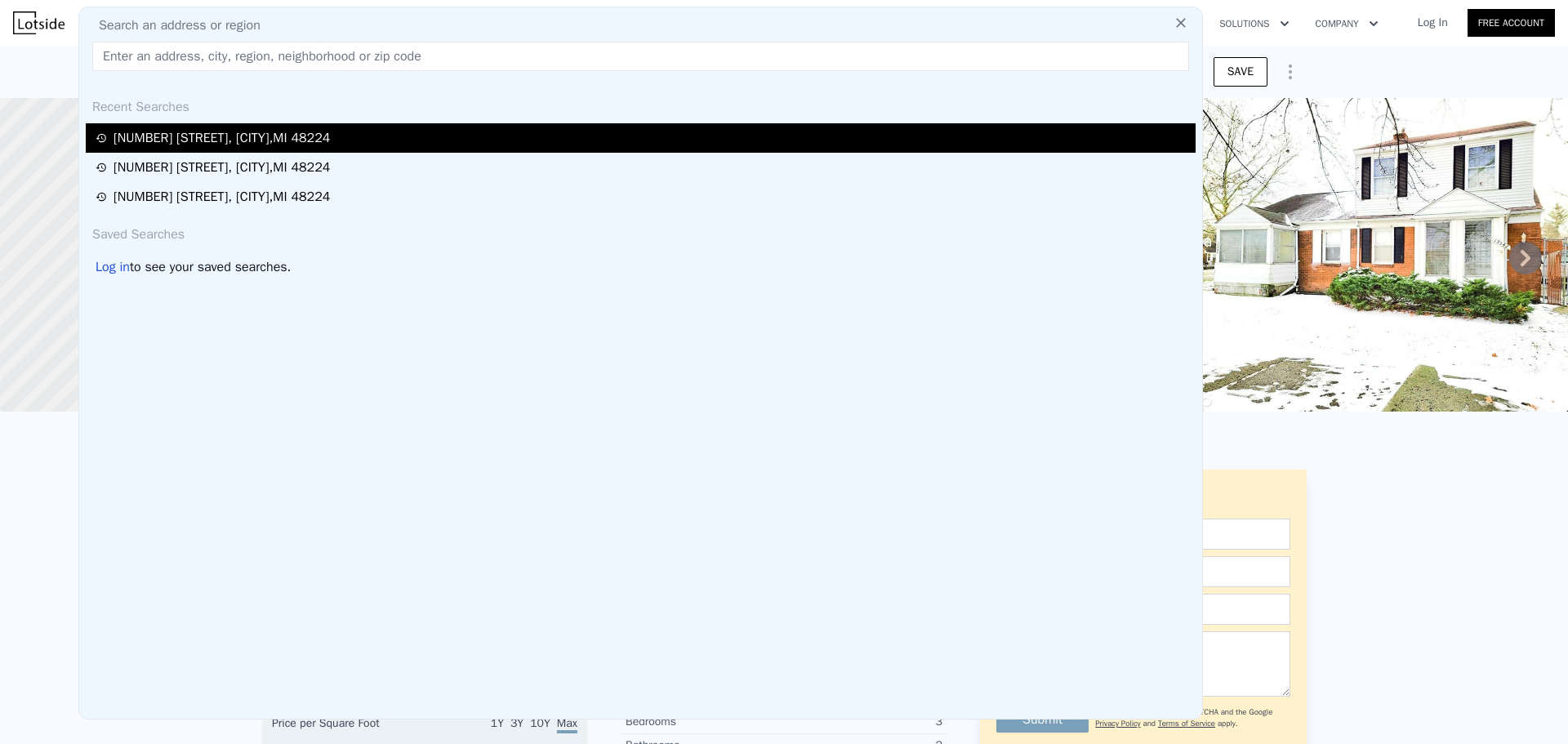 click on "[NUMBER] [STREET], [CITY], [STATE] [POSTAL_CODE]" at bounding box center (221, 138) 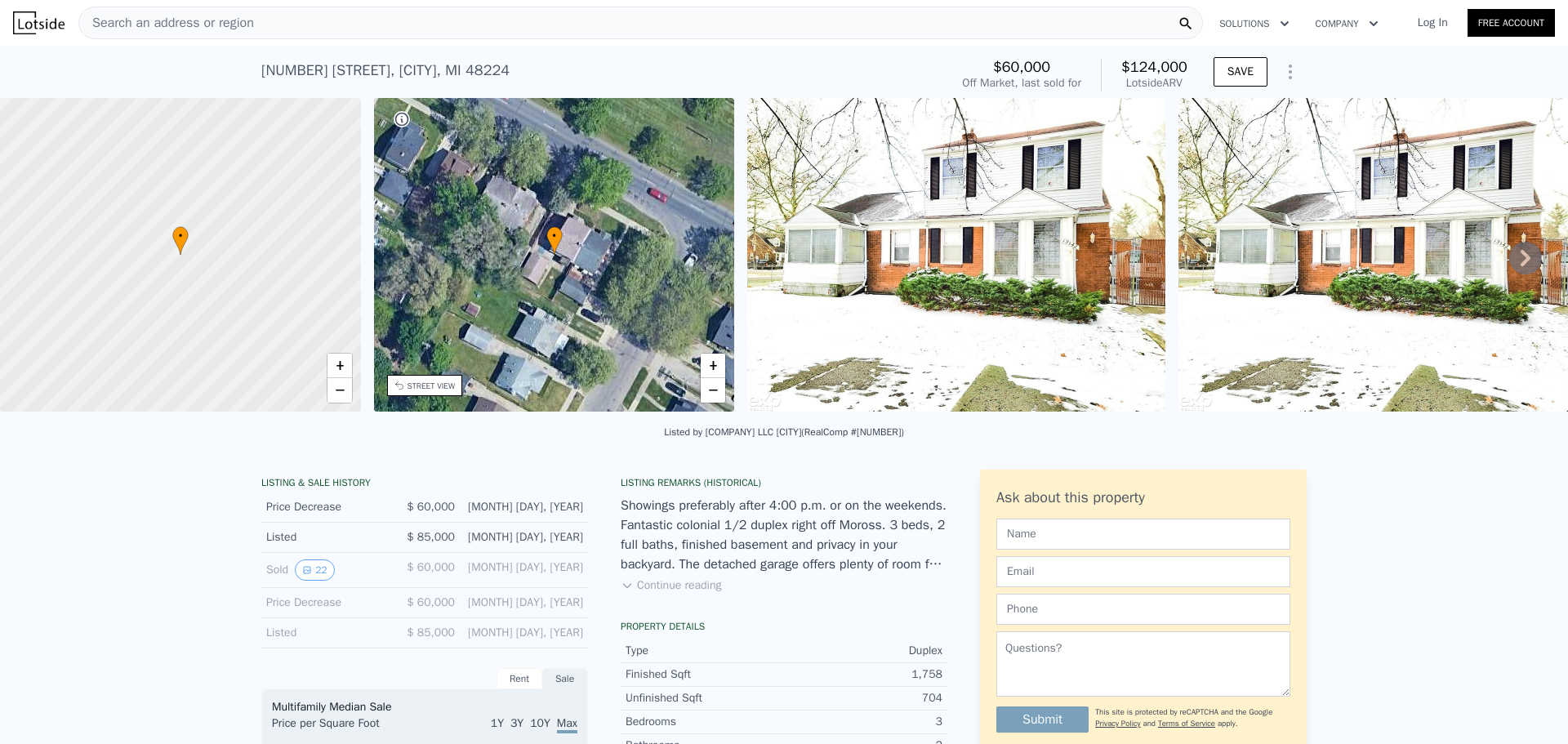 scroll, scrollTop: 76, scrollLeft: 0, axis: vertical 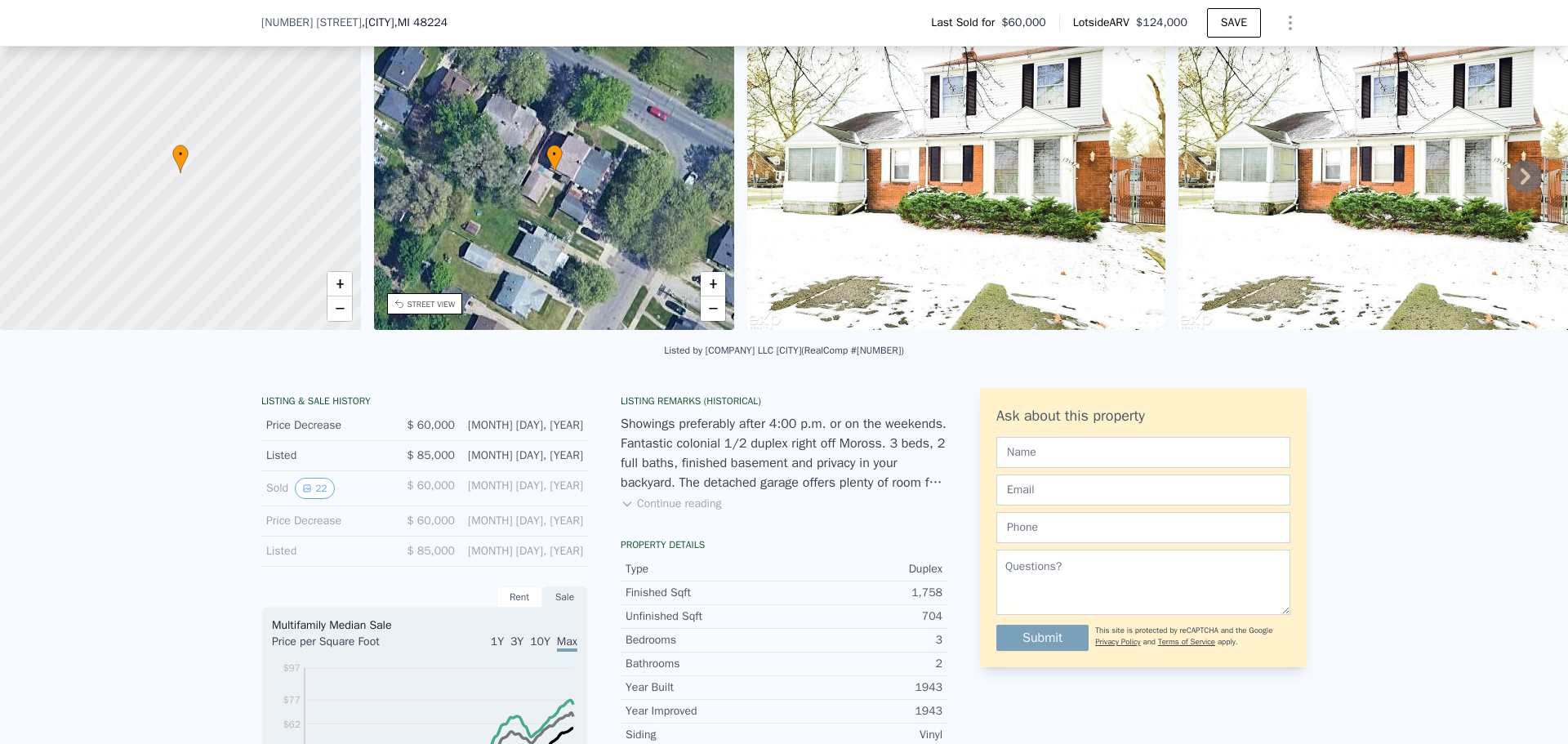 click on "Continue reading" at bounding box center [670, 504] 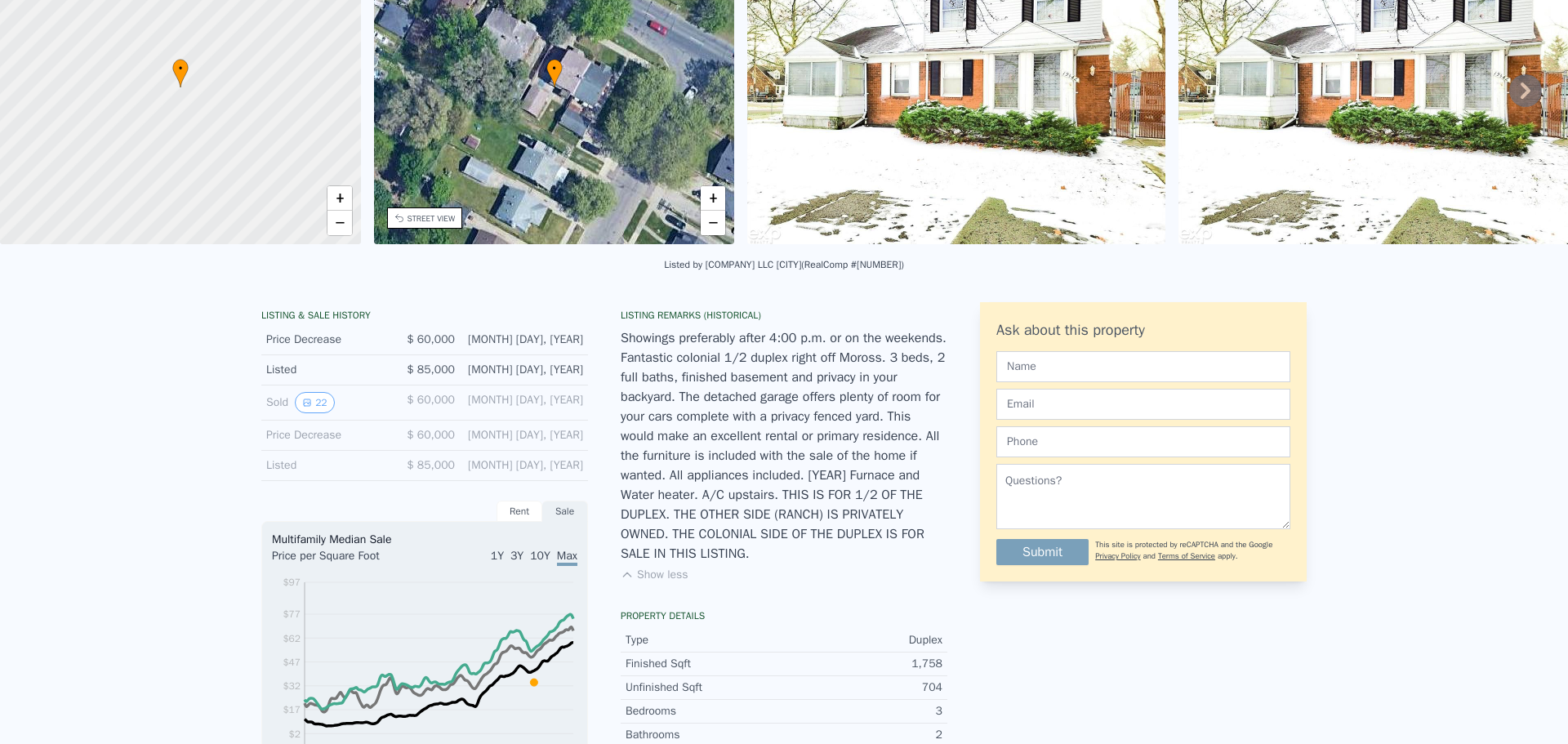scroll, scrollTop: 0, scrollLeft: 0, axis: both 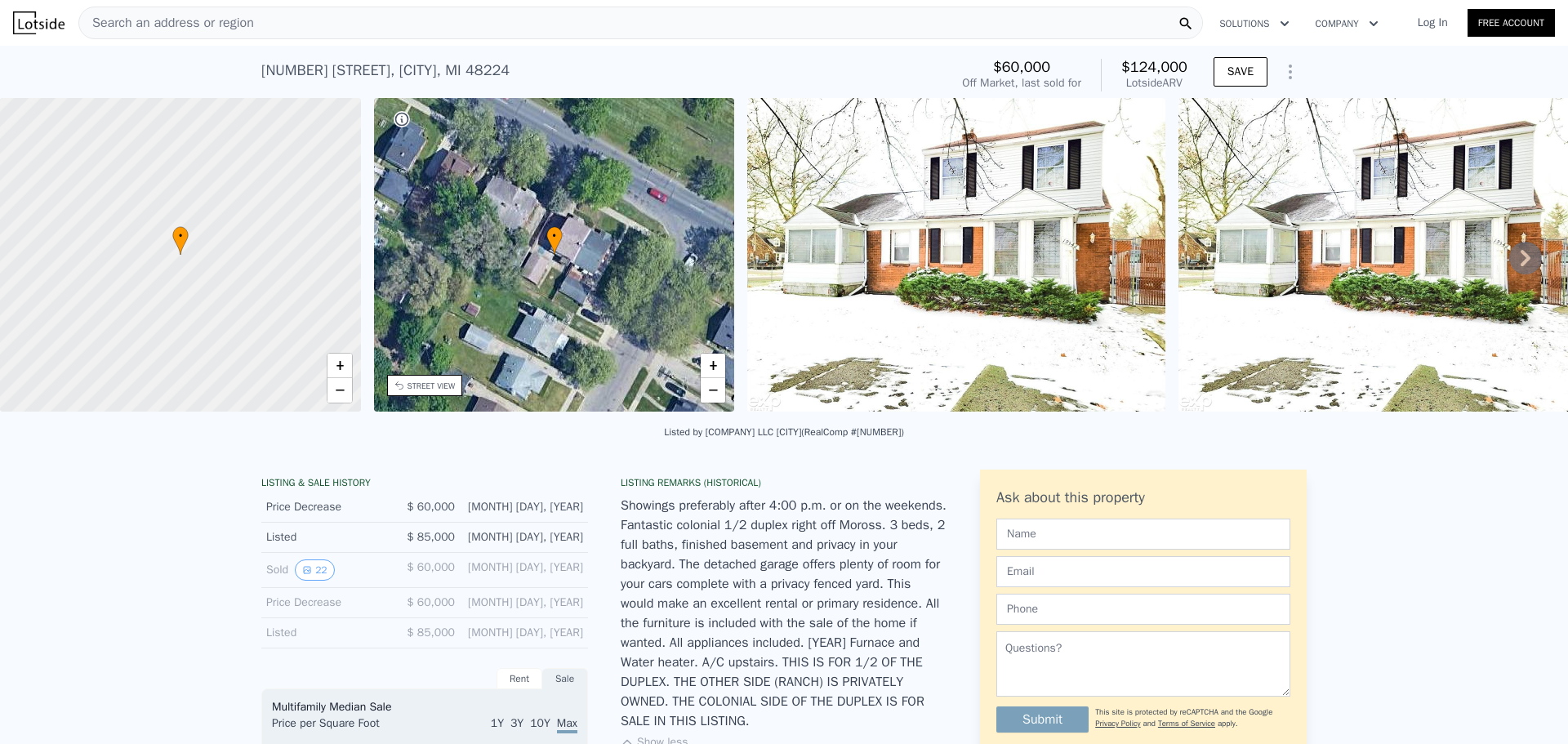 click on "Search an address or region" at bounding box center (640, 23) 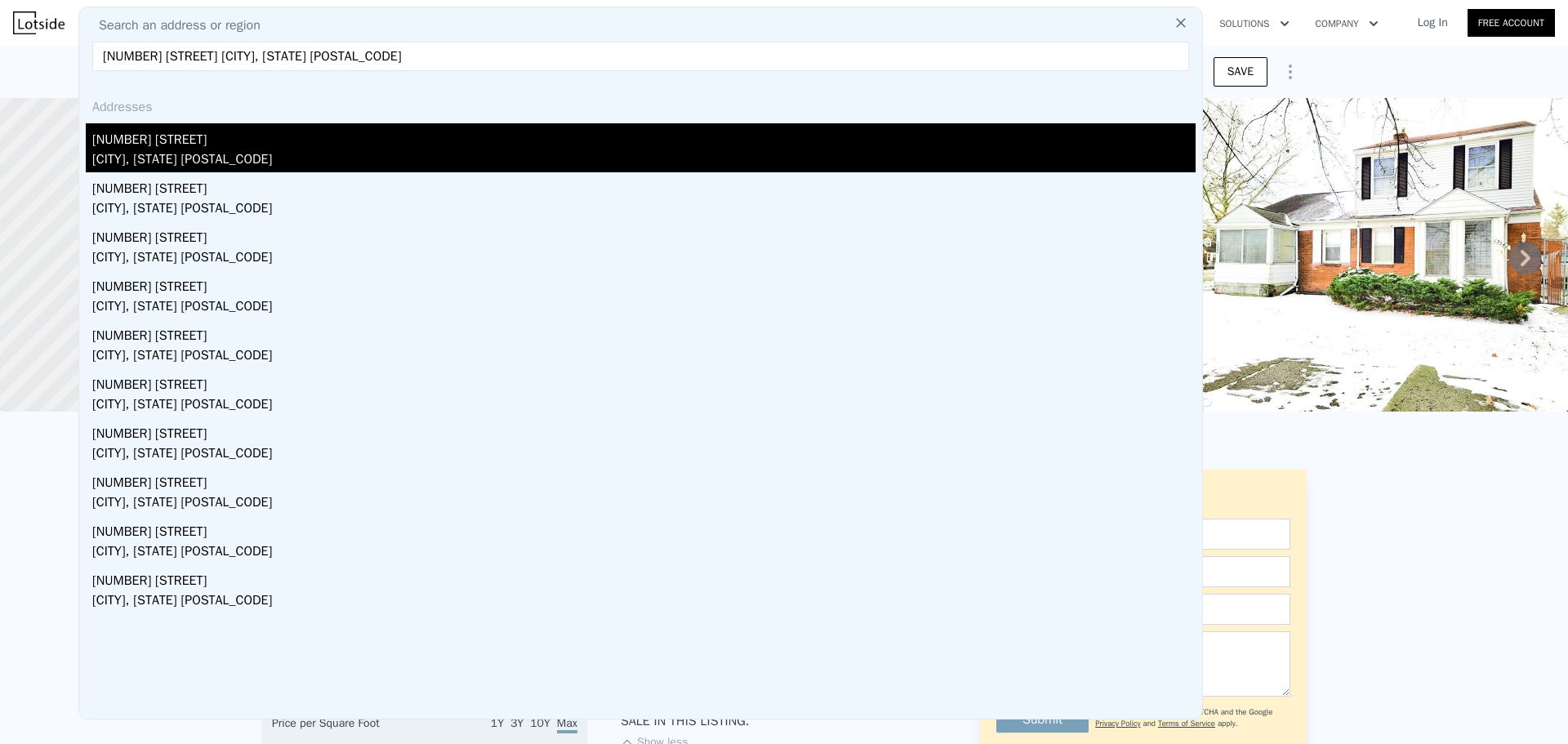 type on "[NUMBER] [STREET] [CITY], [STATE] [POSTAL_CODE]" 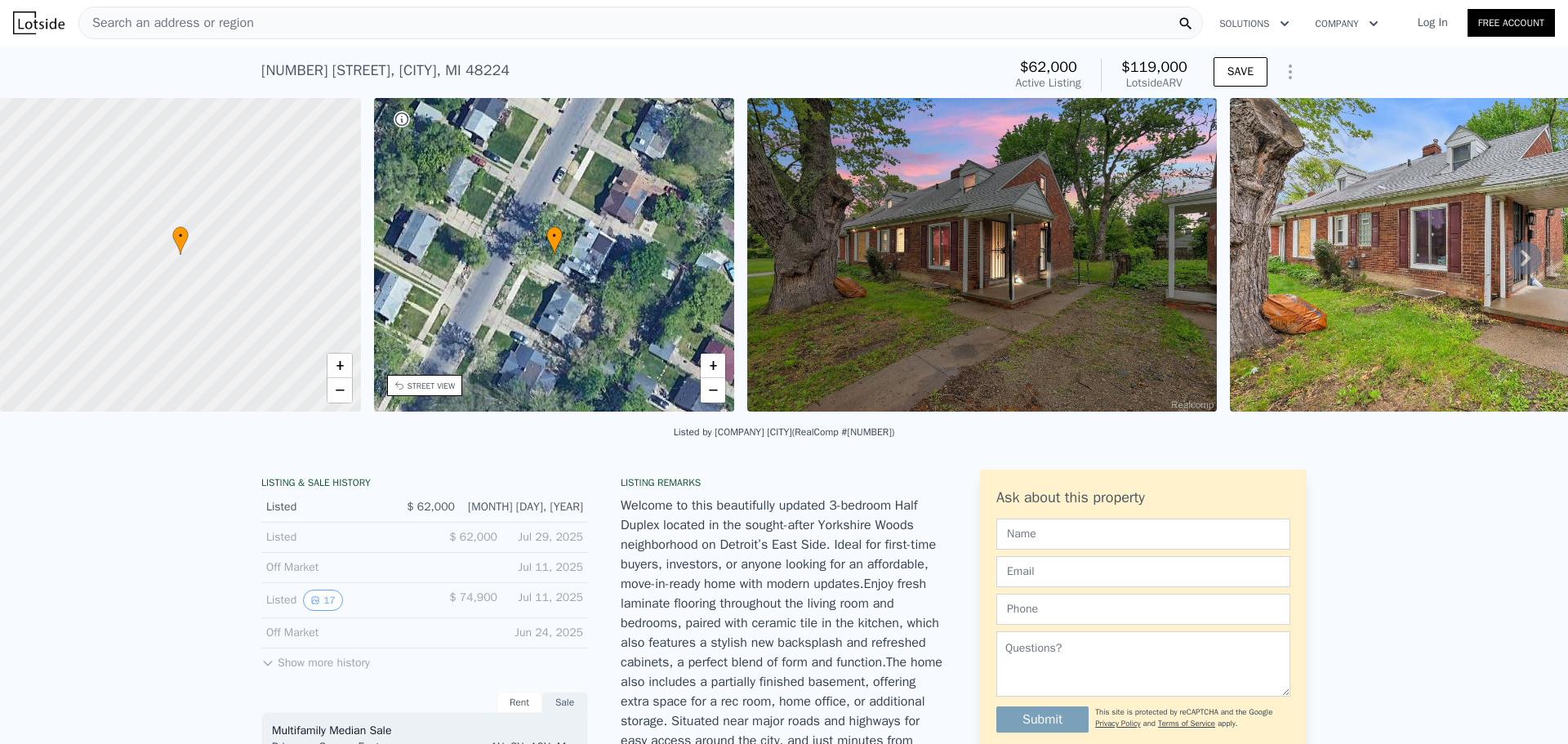 click on "Search an address or region" at bounding box center [640, 23] 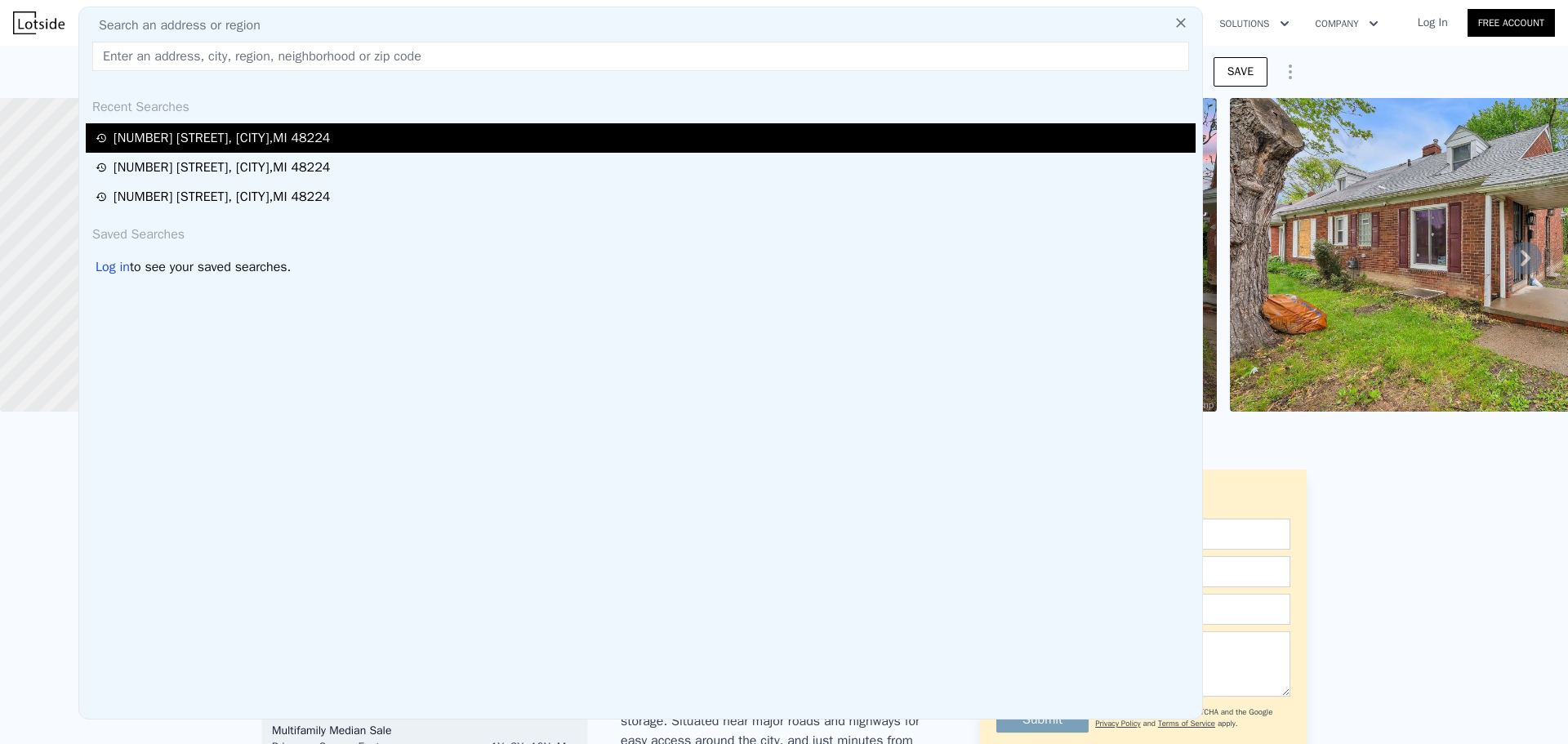 click on "[NUMBER] [STREET], [CITY], [STATE] [POSTAL_CODE]" at bounding box center [221, 138] 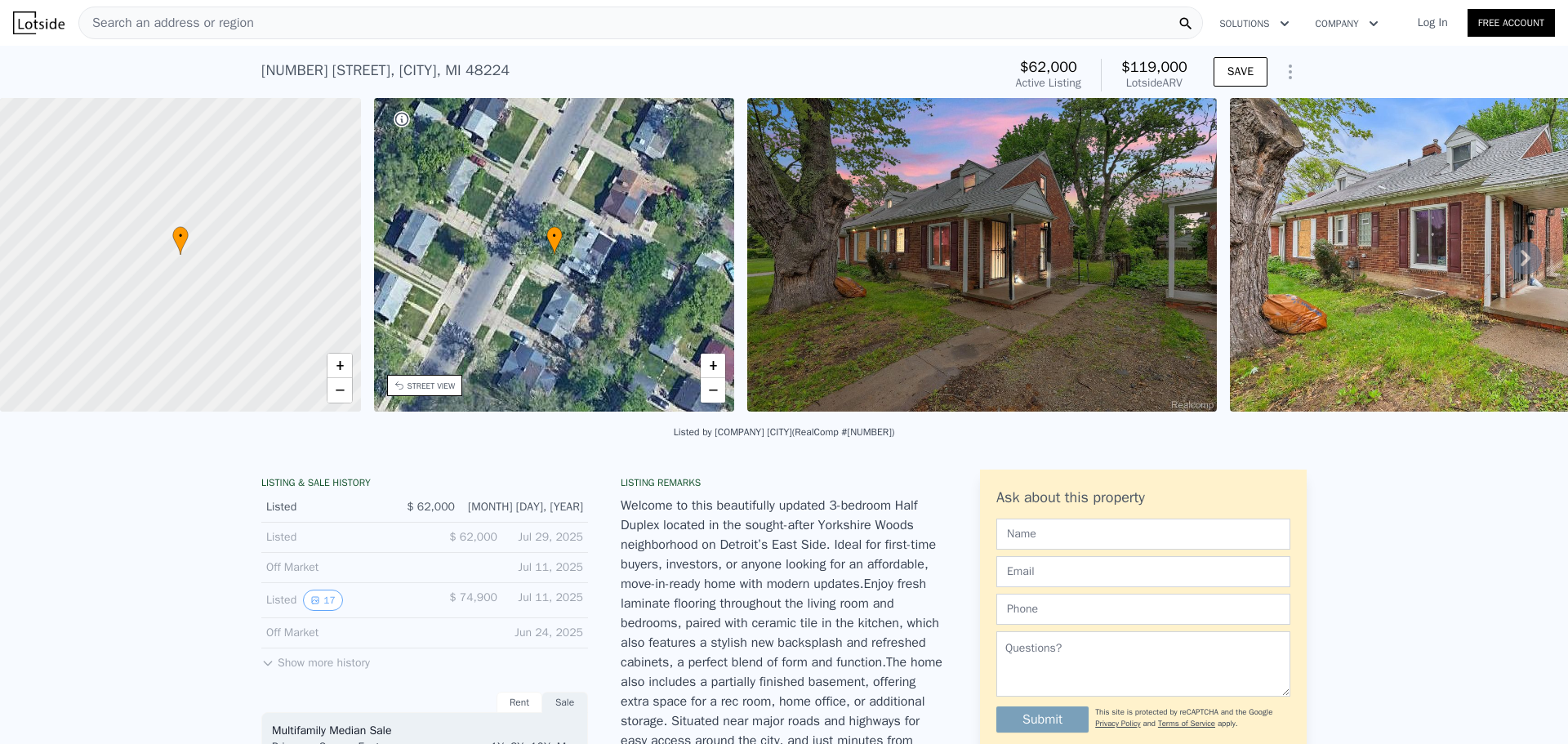 click at bounding box center (180, 255) 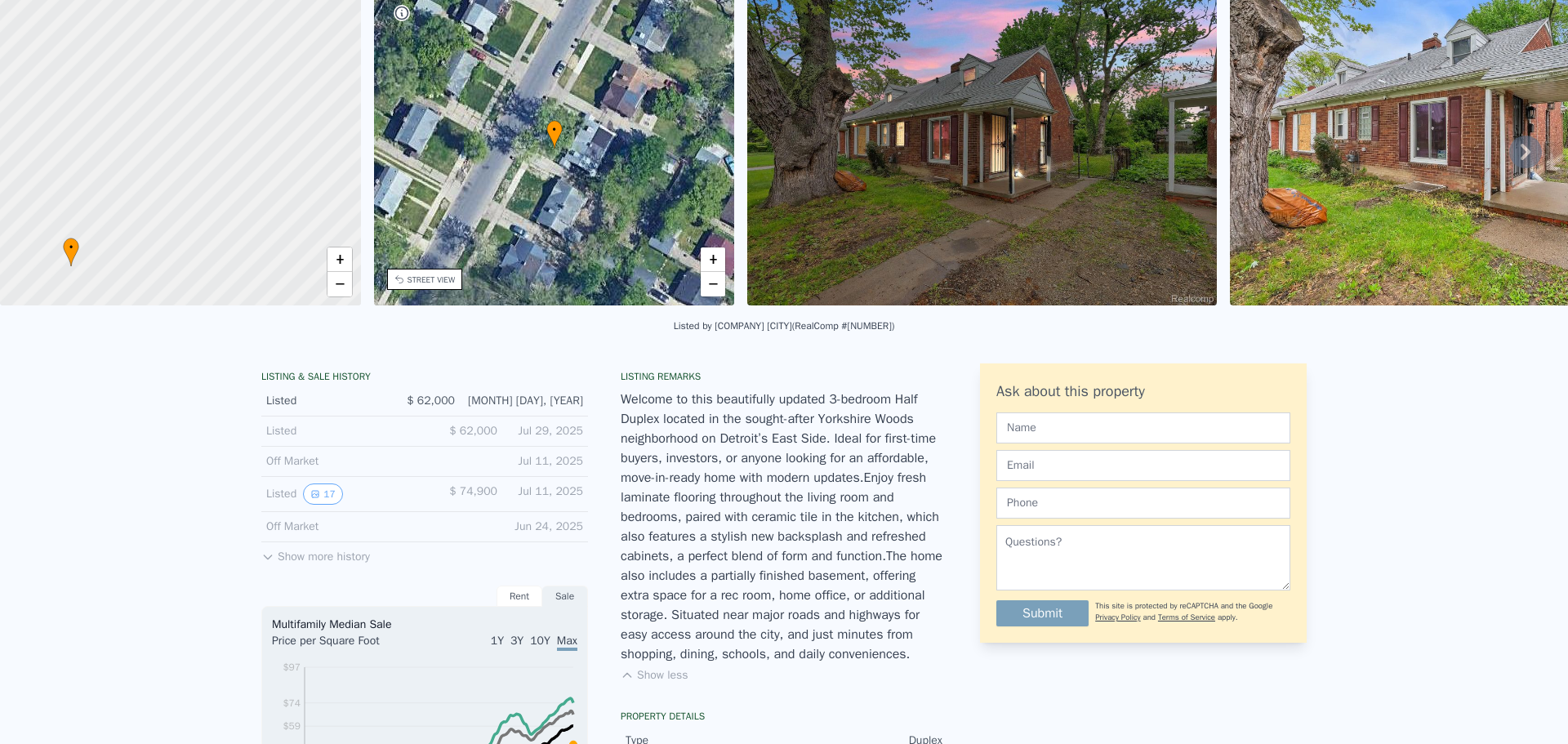 scroll, scrollTop: 6, scrollLeft: 0, axis: vertical 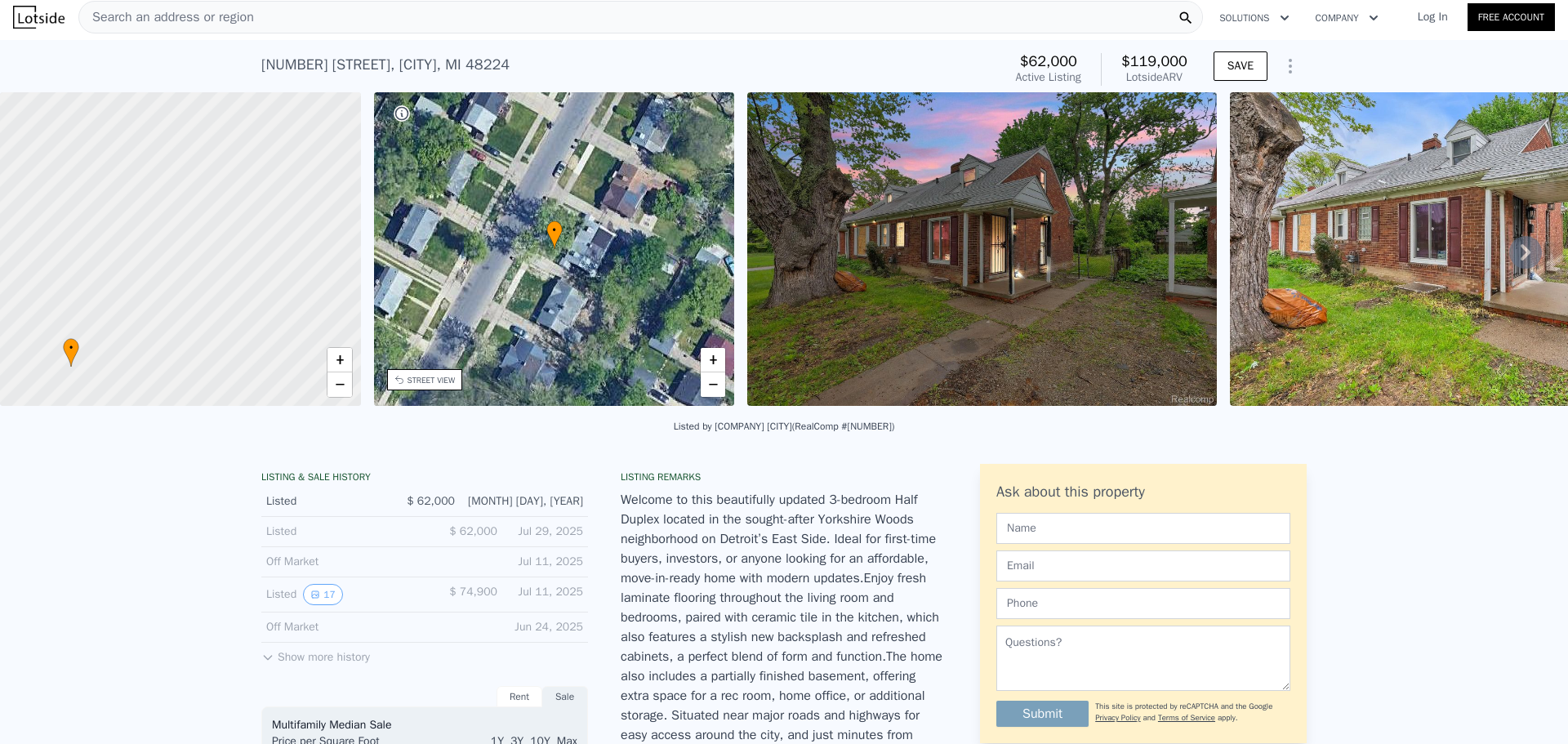 click 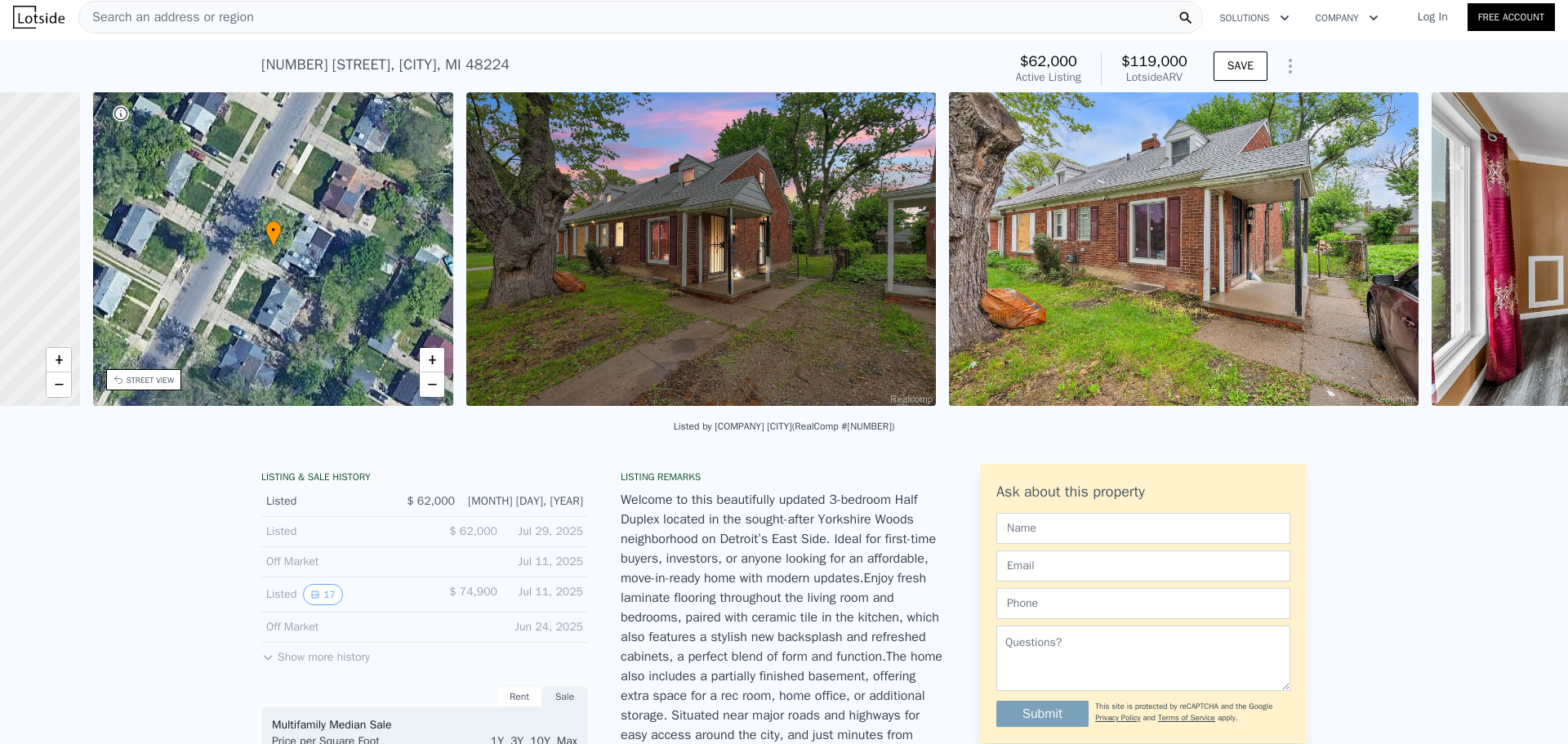 scroll, scrollTop: 0, scrollLeft: 381, axis: horizontal 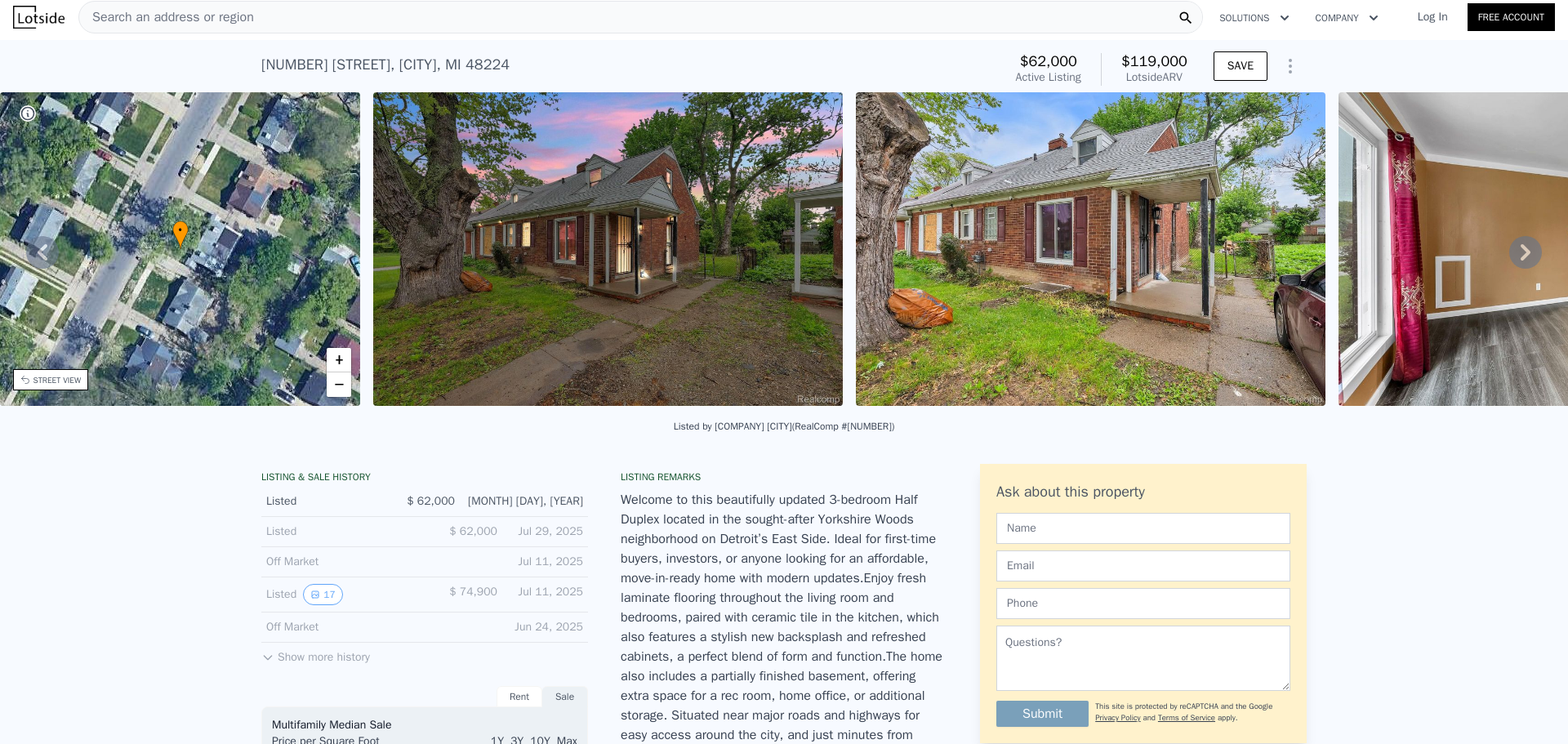 click 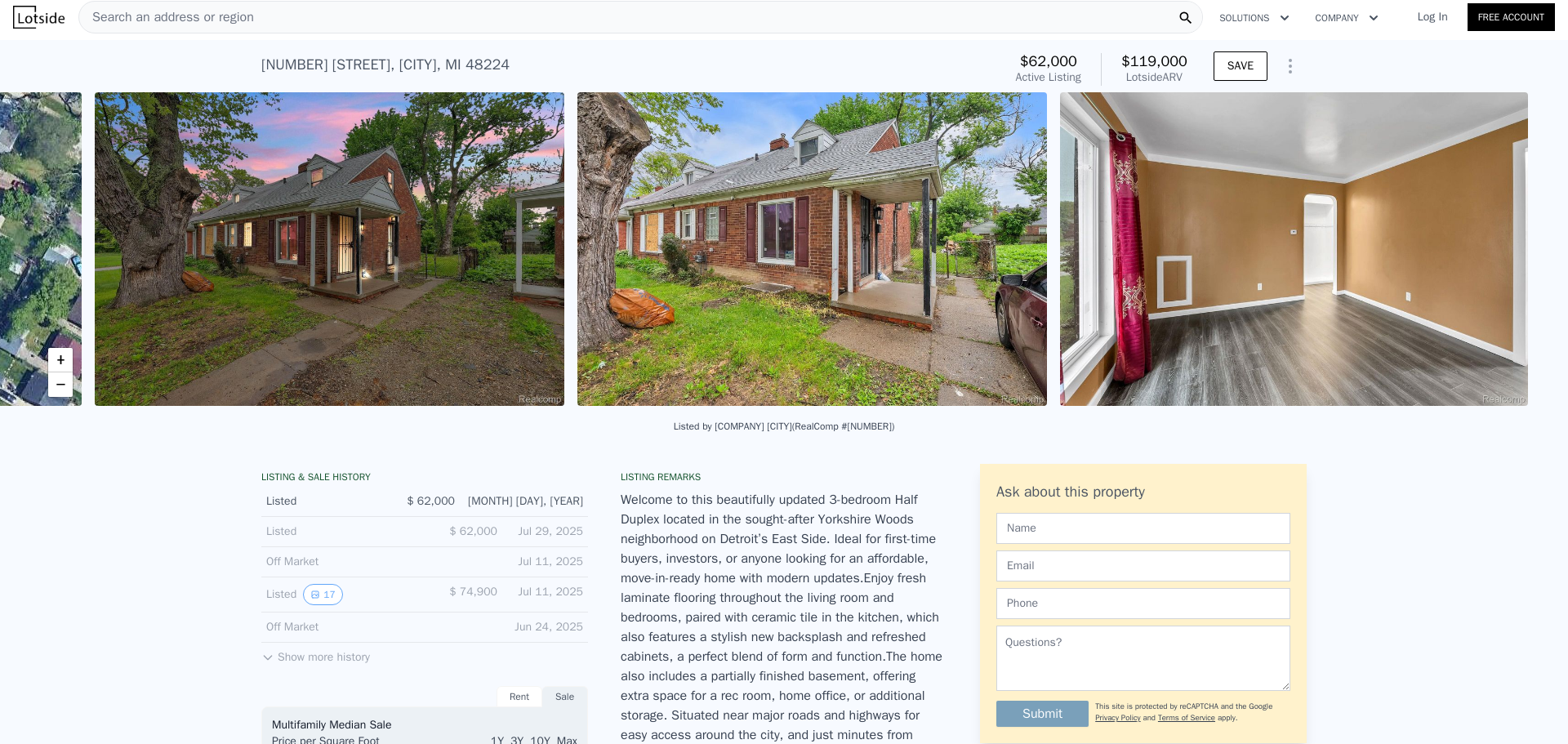 scroll, scrollTop: 0, scrollLeft: 747, axis: horizontal 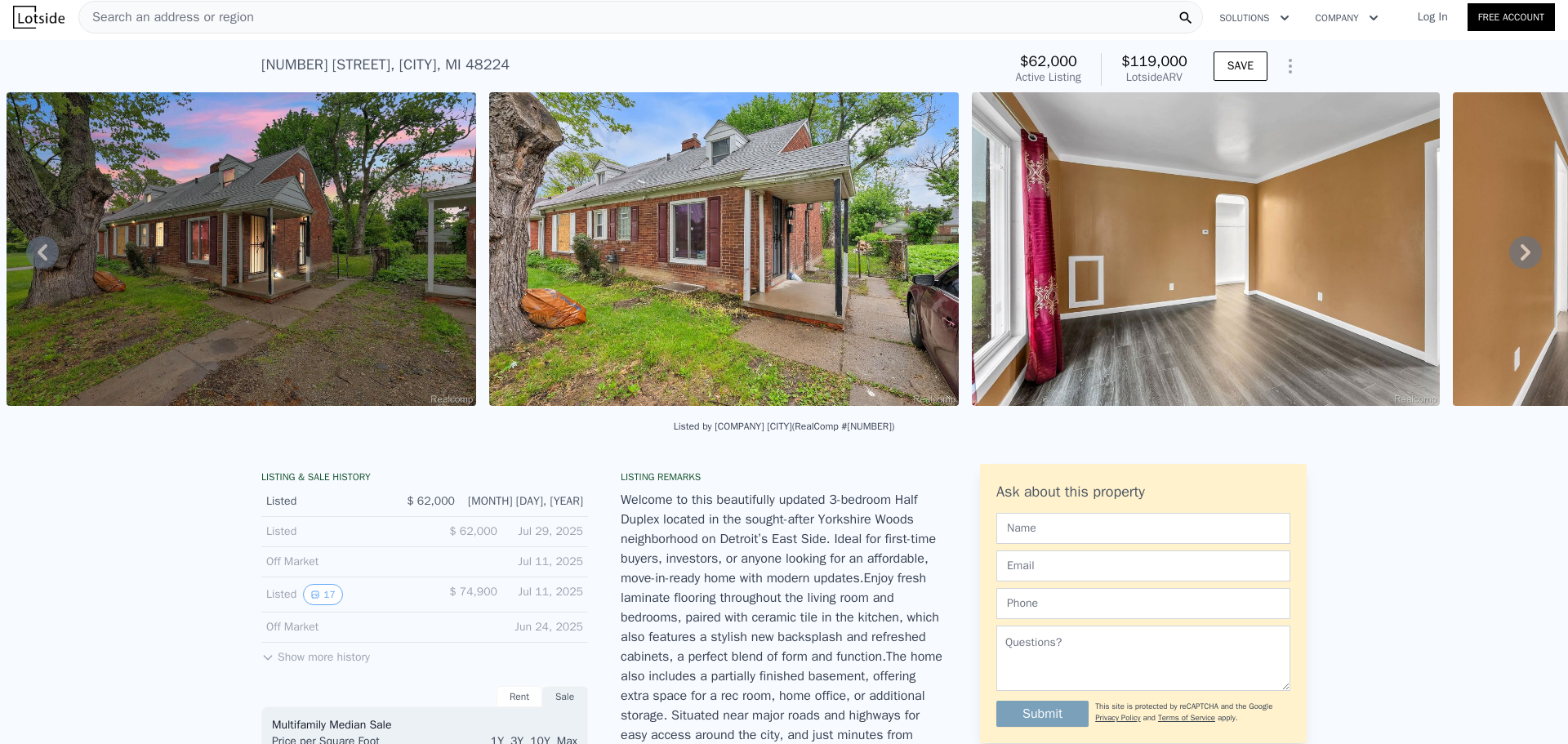 click on "Show more history" at bounding box center [315, 654] 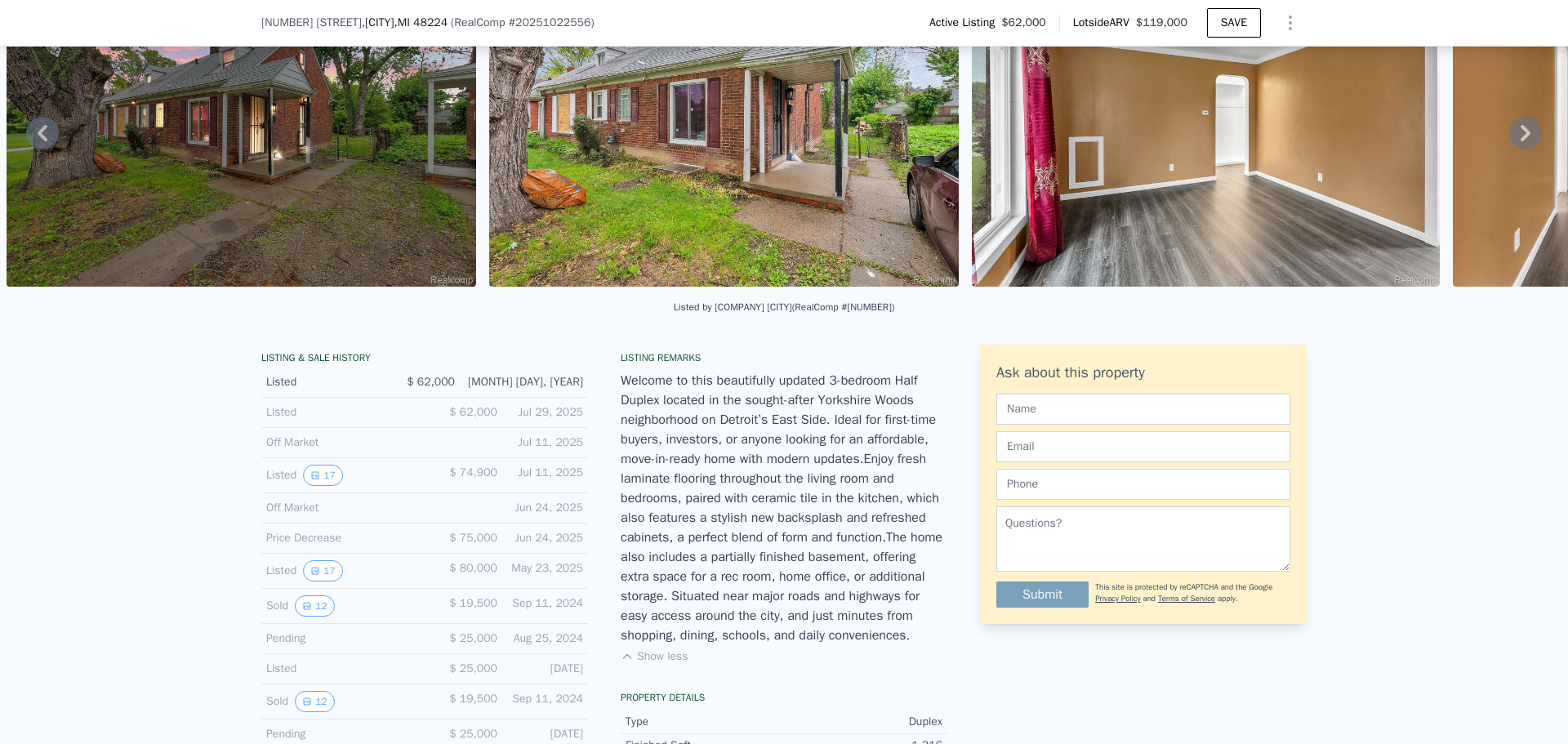 scroll, scrollTop: 327, scrollLeft: 0, axis: vertical 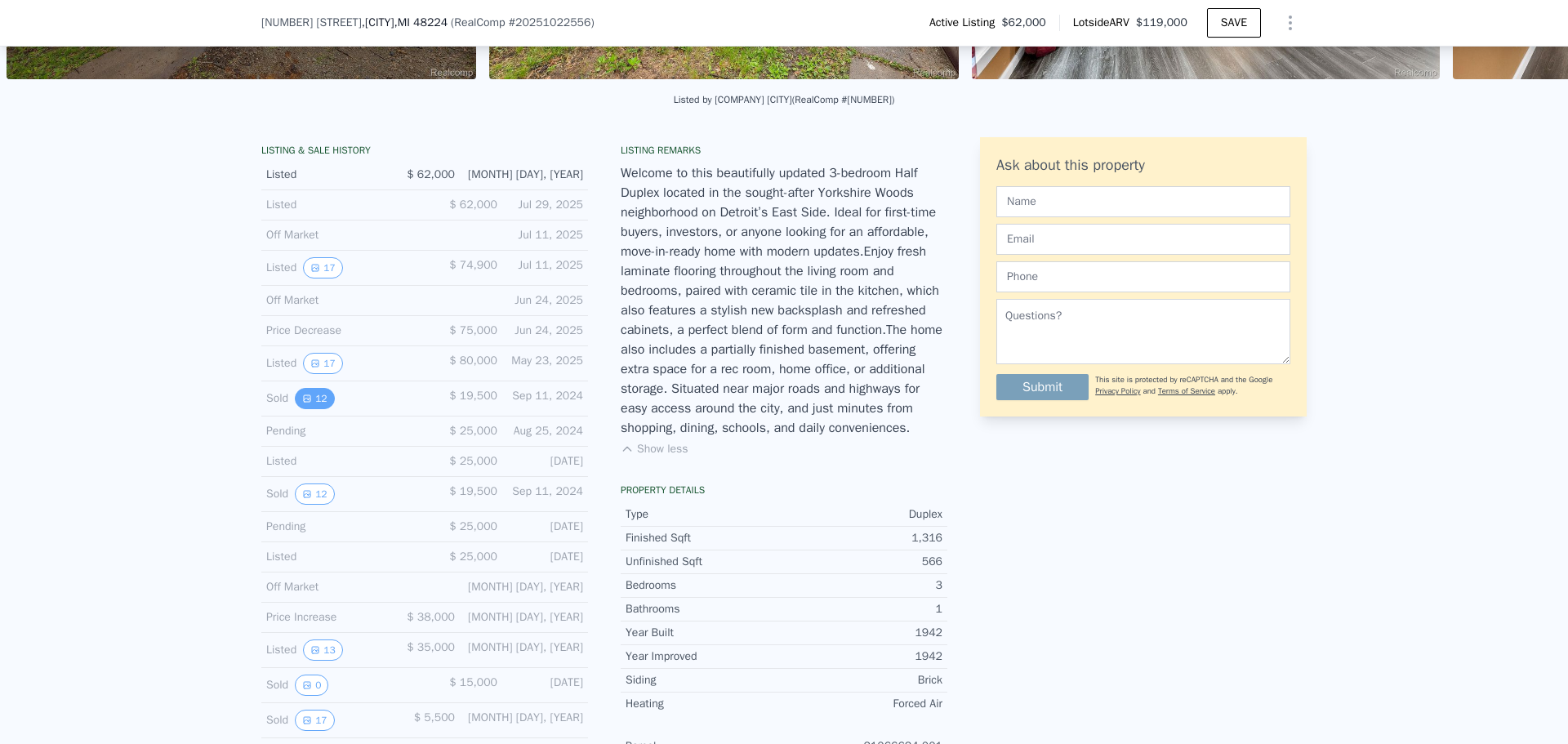 click on "12" at bounding box center [314, 399] 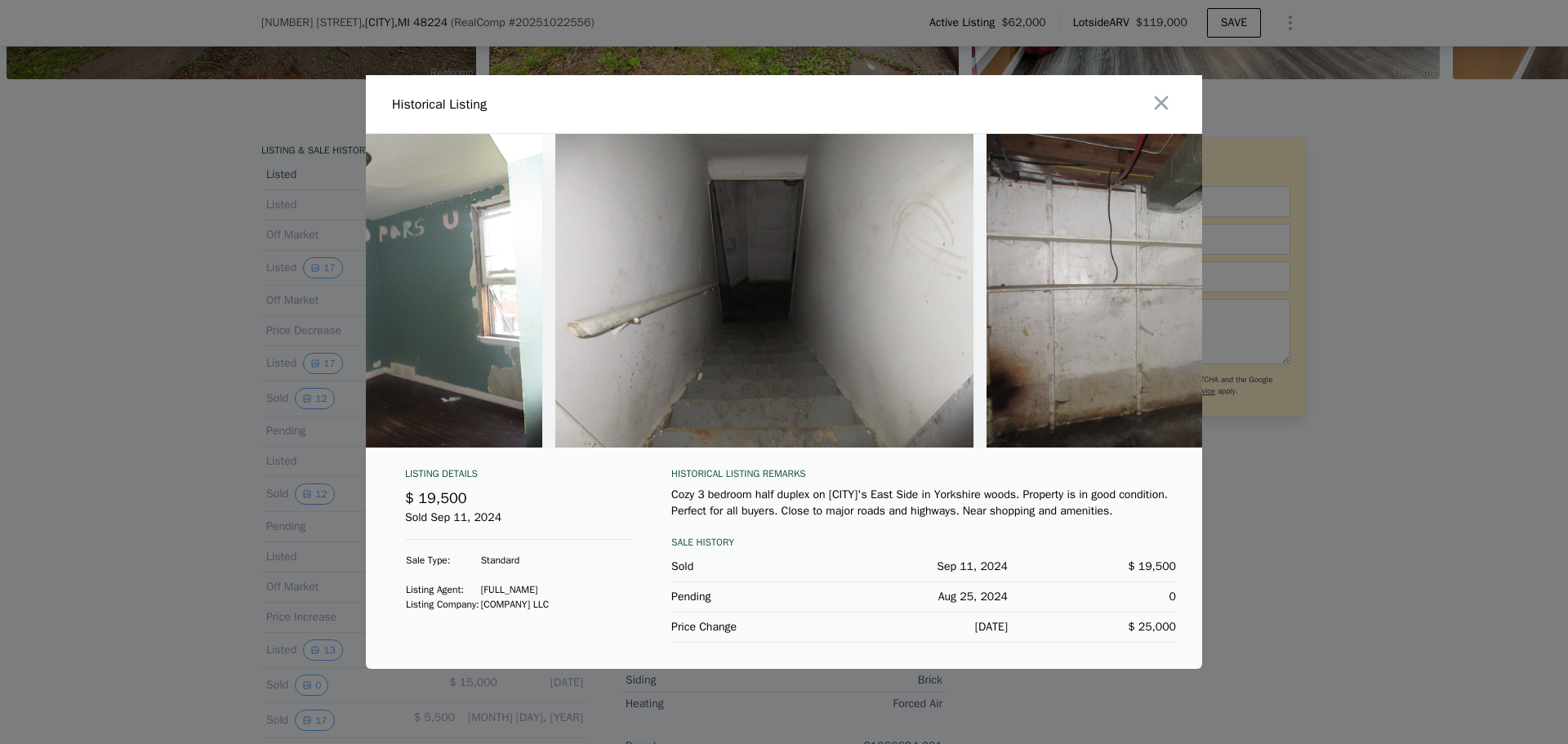 scroll, scrollTop: 0, scrollLeft: 4125, axis: horizontal 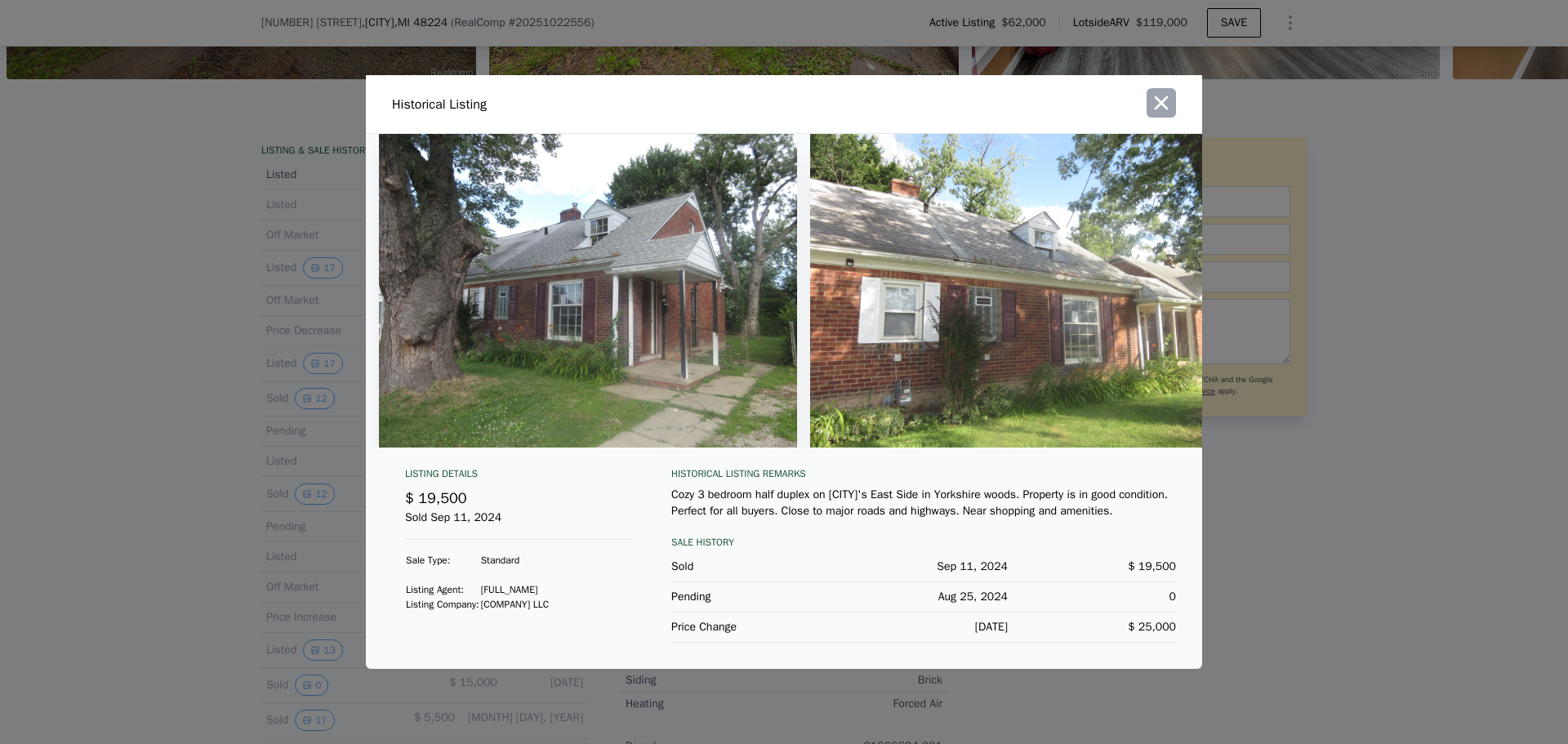 click 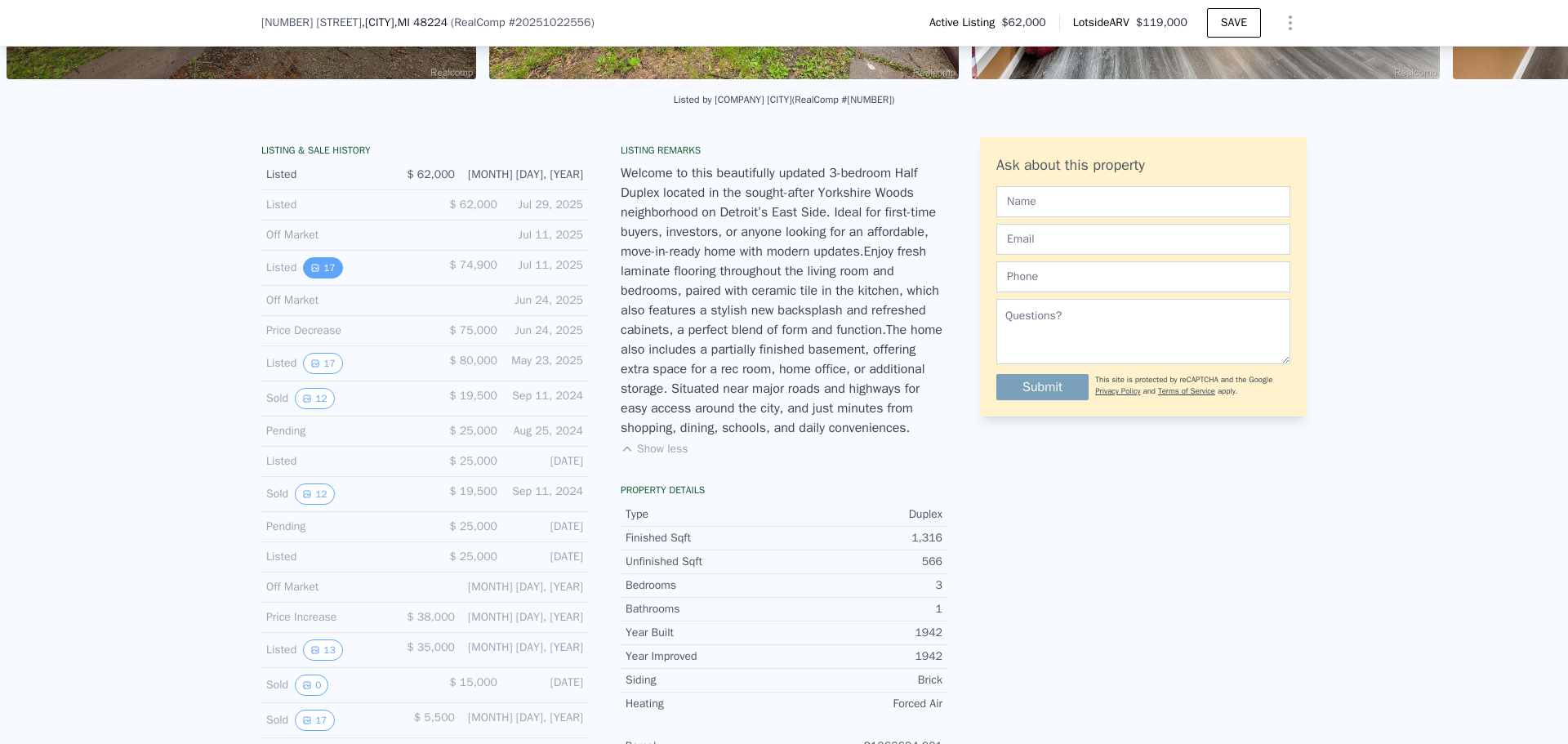 click on "17" at bounding box center (323, 268) 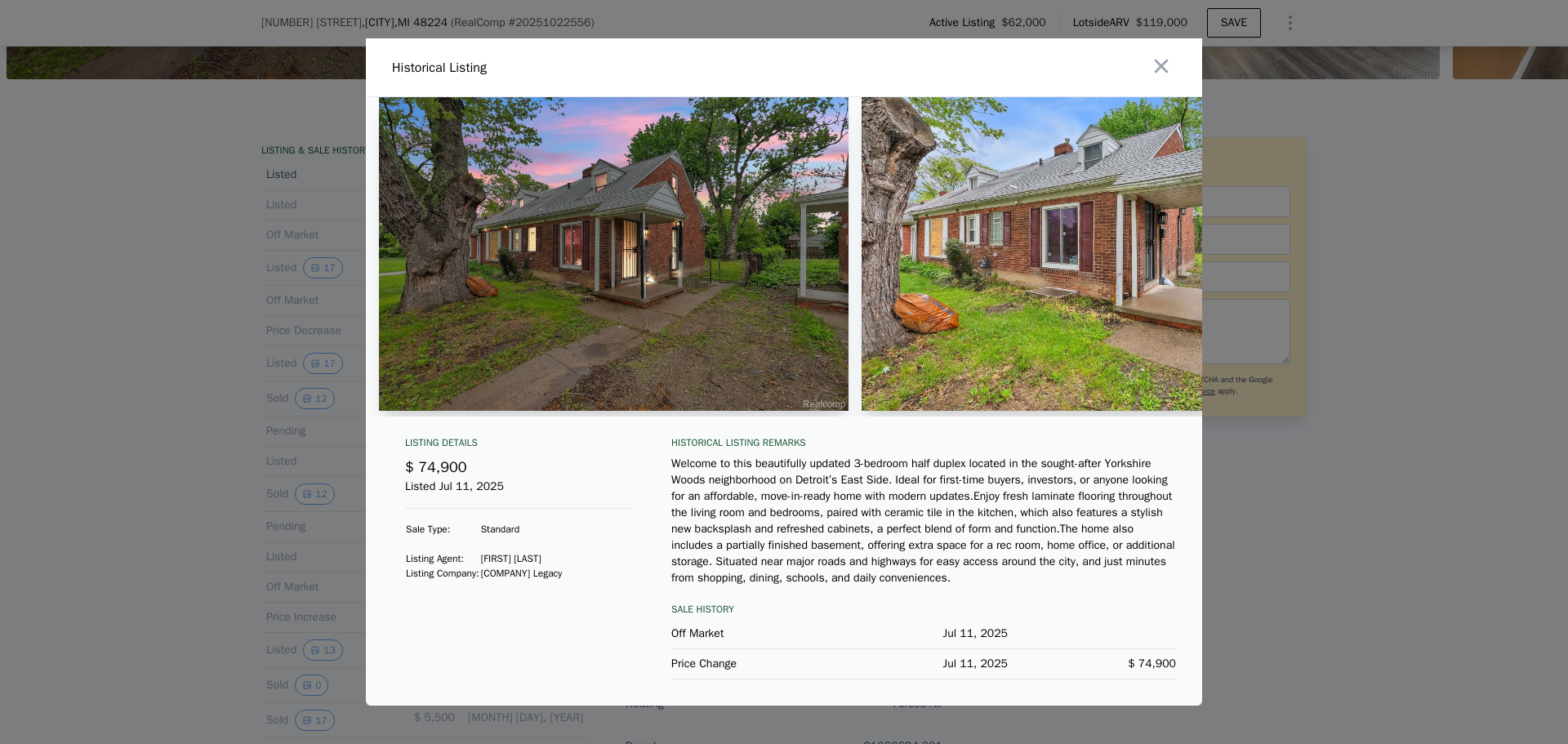 click at bounding box center [784, 372] 